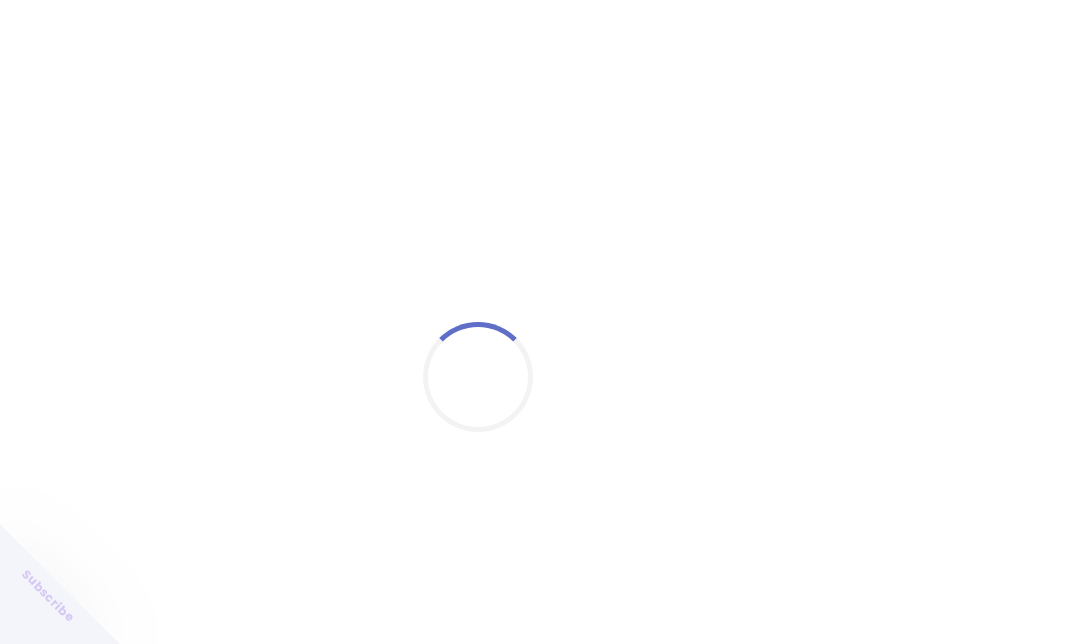 scroll, scrollTop: 0, scrollLeft: 0, axis: both 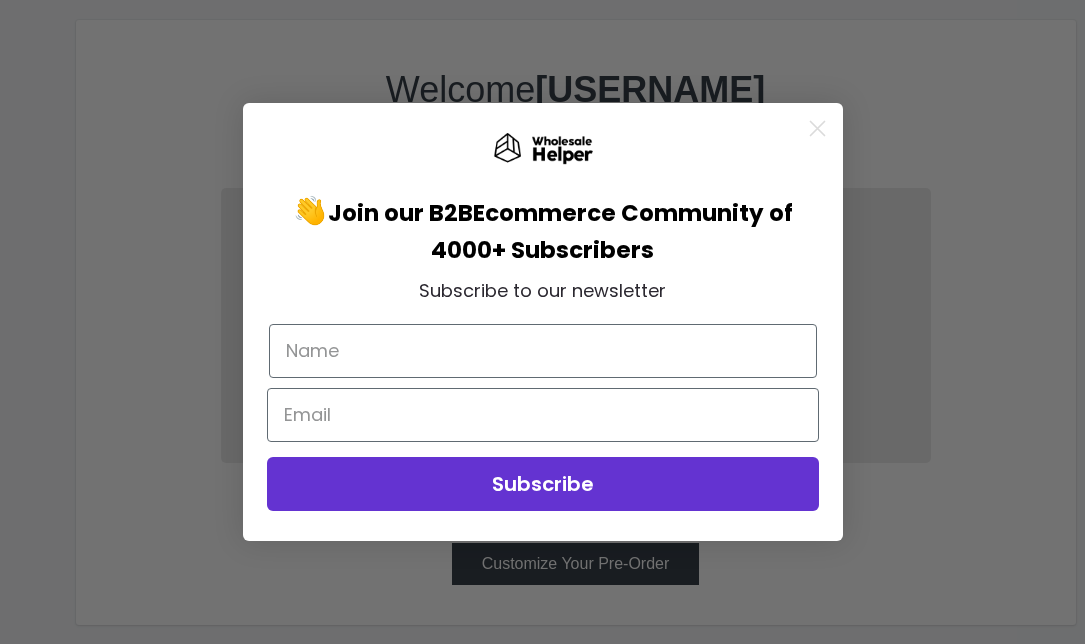 click at bounding box center [816, 128] 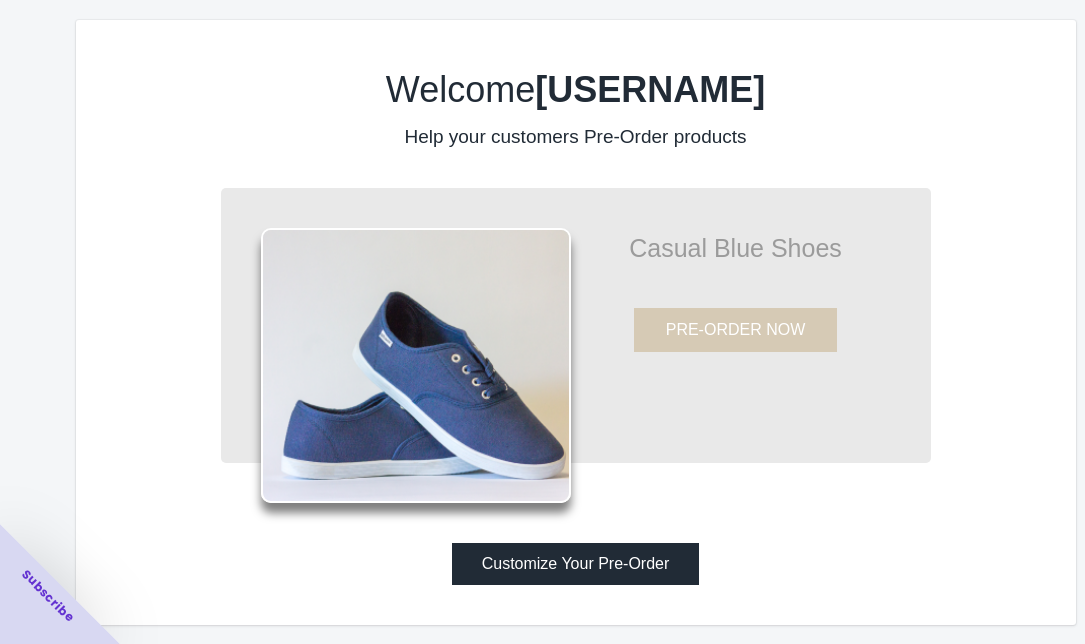 click on "Customize Your Pre-Order" at bounding box center (576, 564) 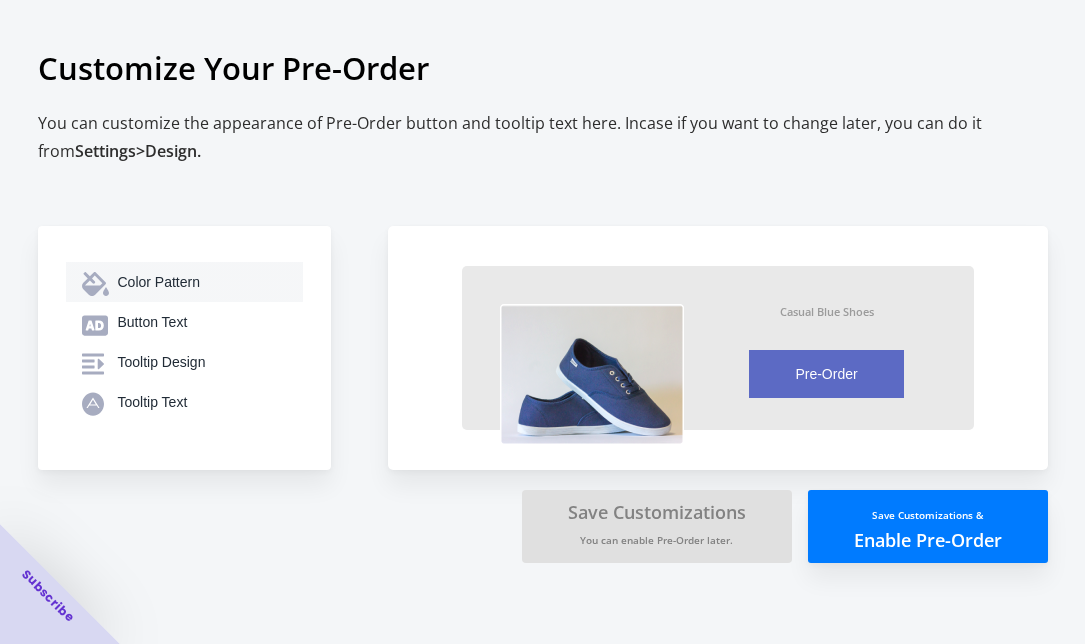 click on "Color Pattern" at bounding box center [202, 282] 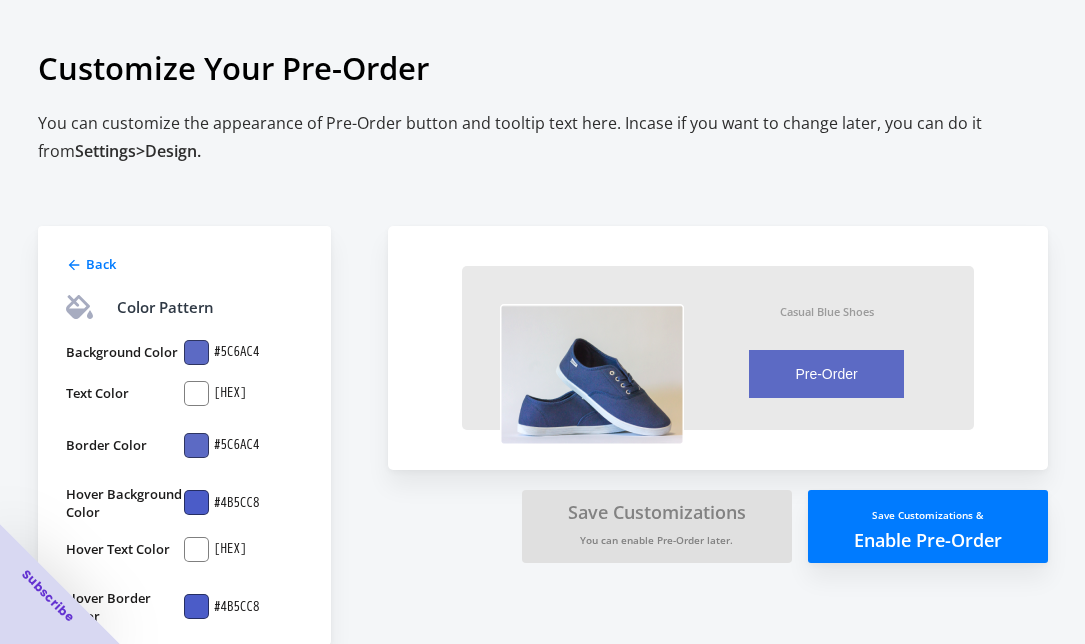 click at bounding box center [196, 352] 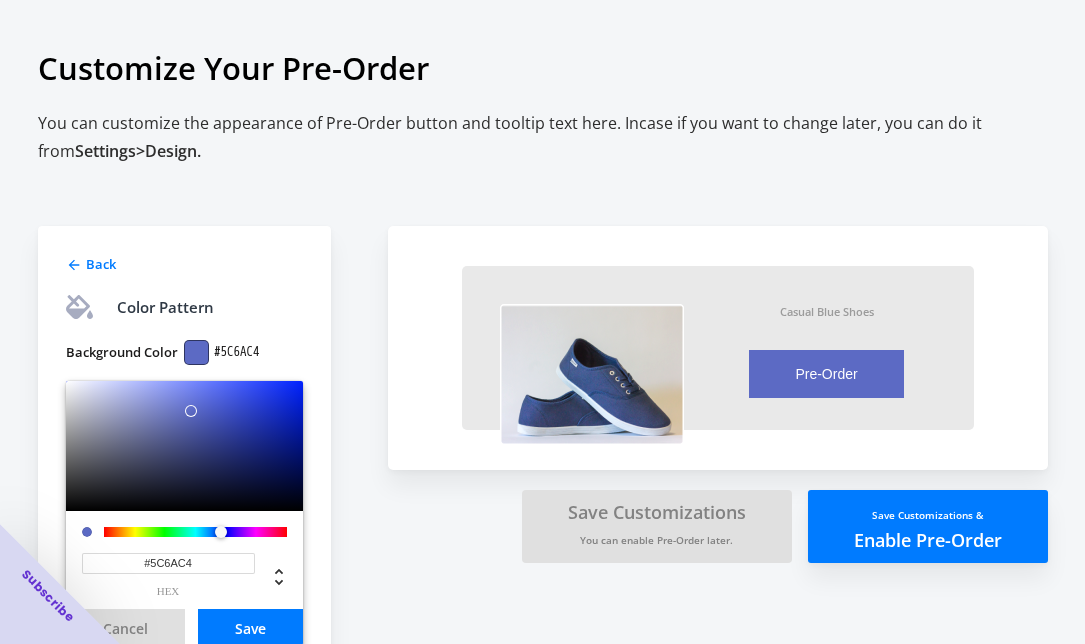 click on "Back Color Pattern Background Color #5C6AC4 #5C6AC4 hex Cancel Save Text Color #FFFFFF Border Color #5C6AC4 Hover Background Color #4B5CC8 Hover Text Color #FFFFFF Hover Border Color #4B5CC8" at bounding box center (203, 563) 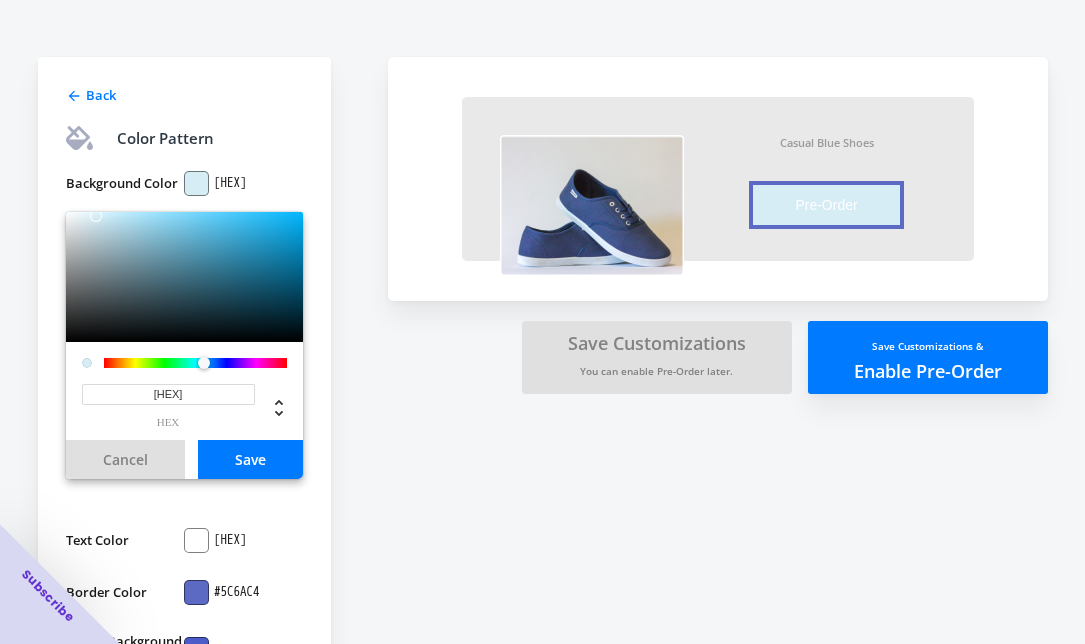 type on "#D6EDF6" 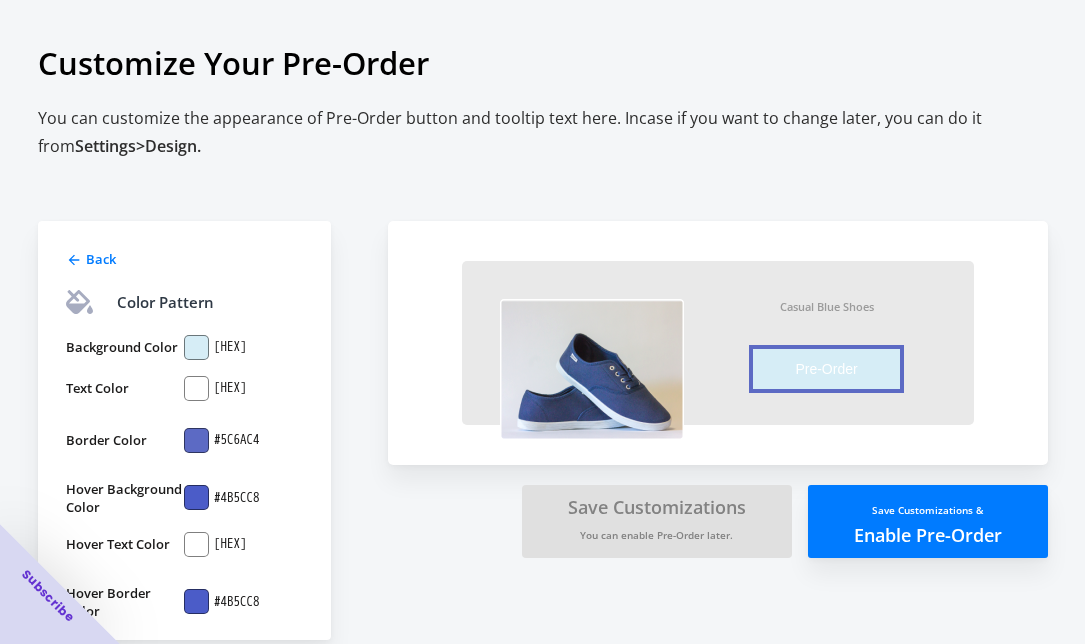 click on "#5C6AC4" at bounding box center (230, 347) 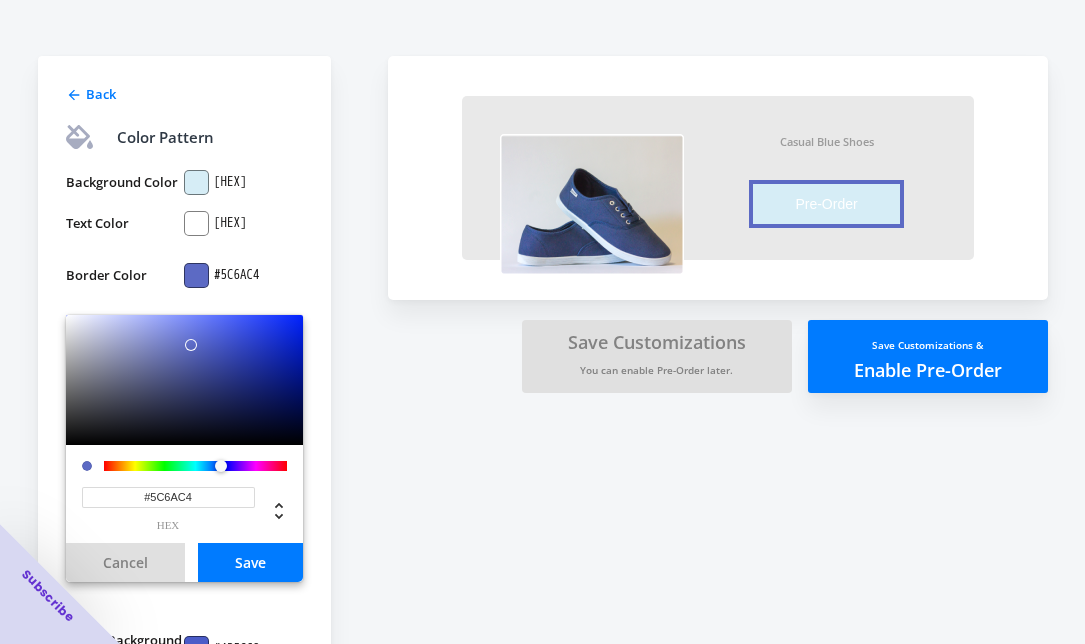 scroll, scrollTop: 178, scrollLeft: 0, axis: vertical 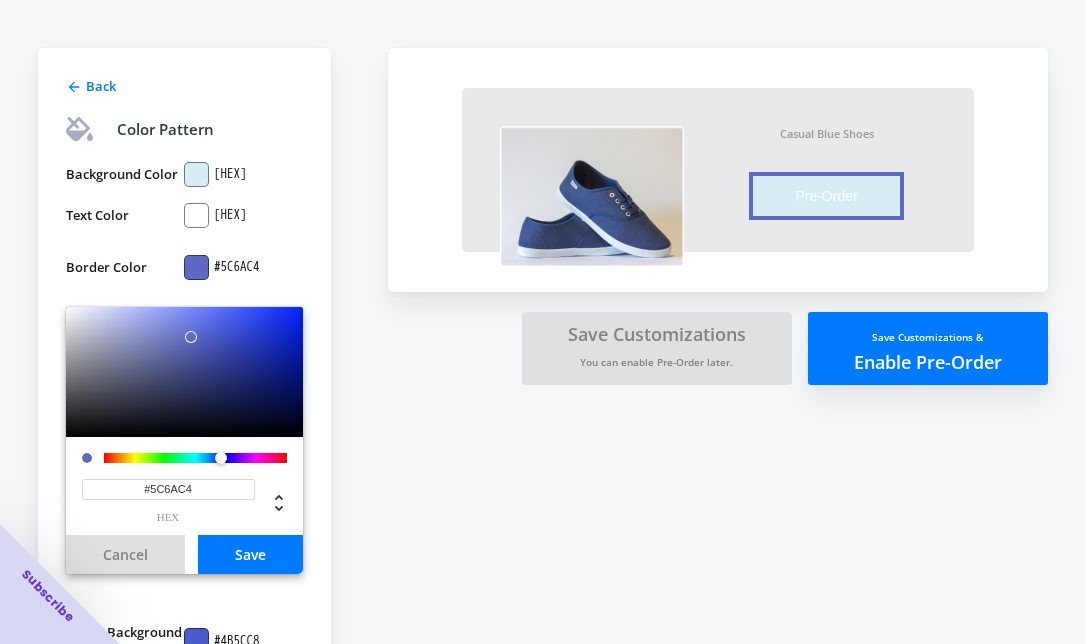 click on "#5C6AC4" at bounding box center [168, 489] 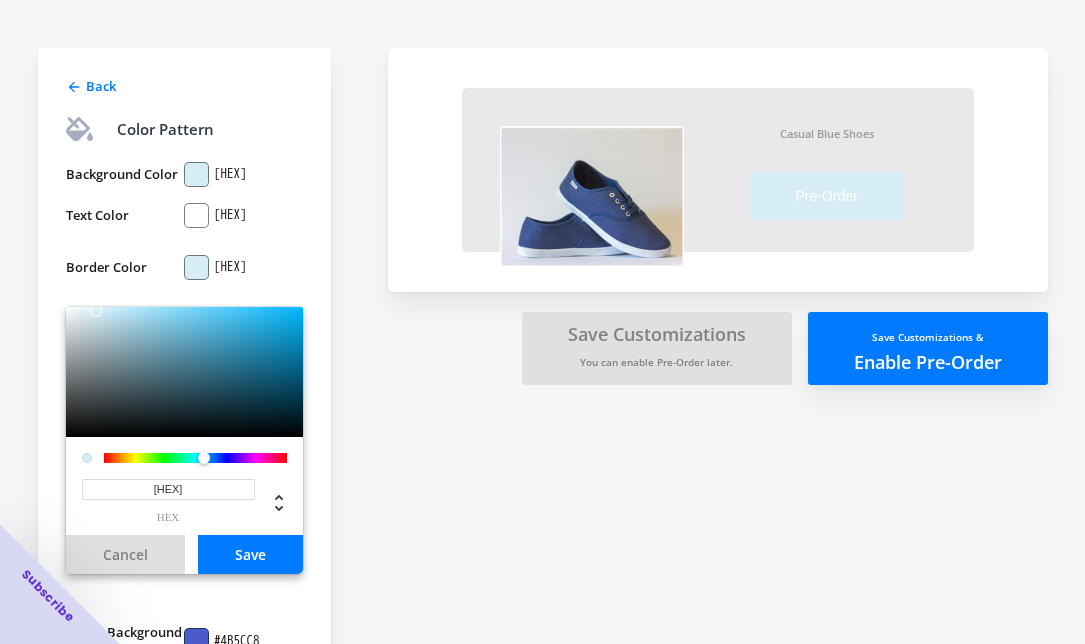 type on "#D6EDF6" 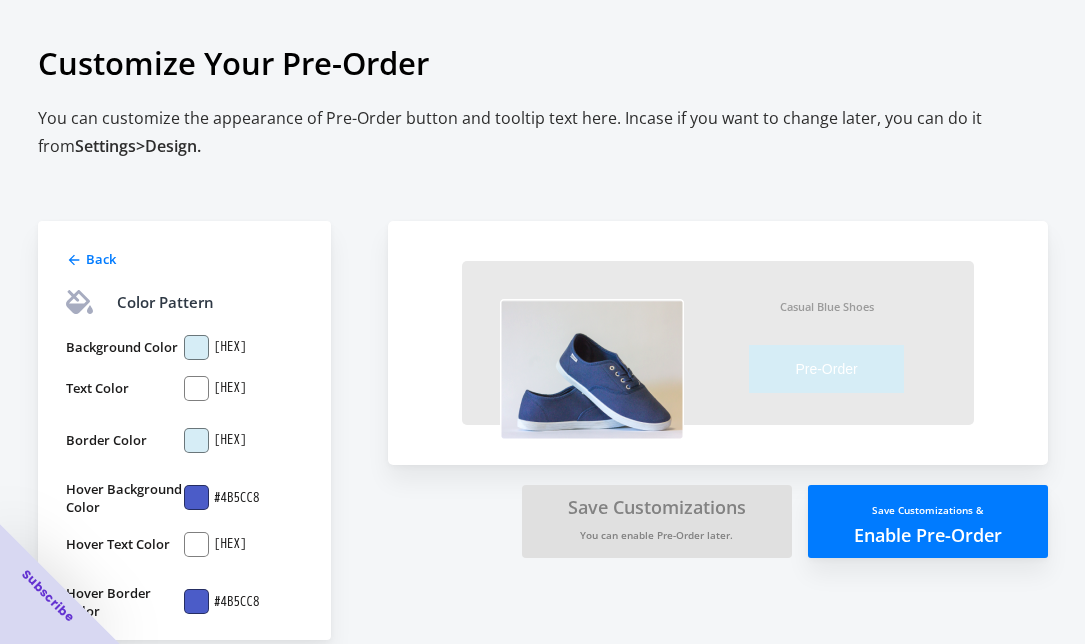 click on "#4B5CC8" at bounding box center [230, 347] 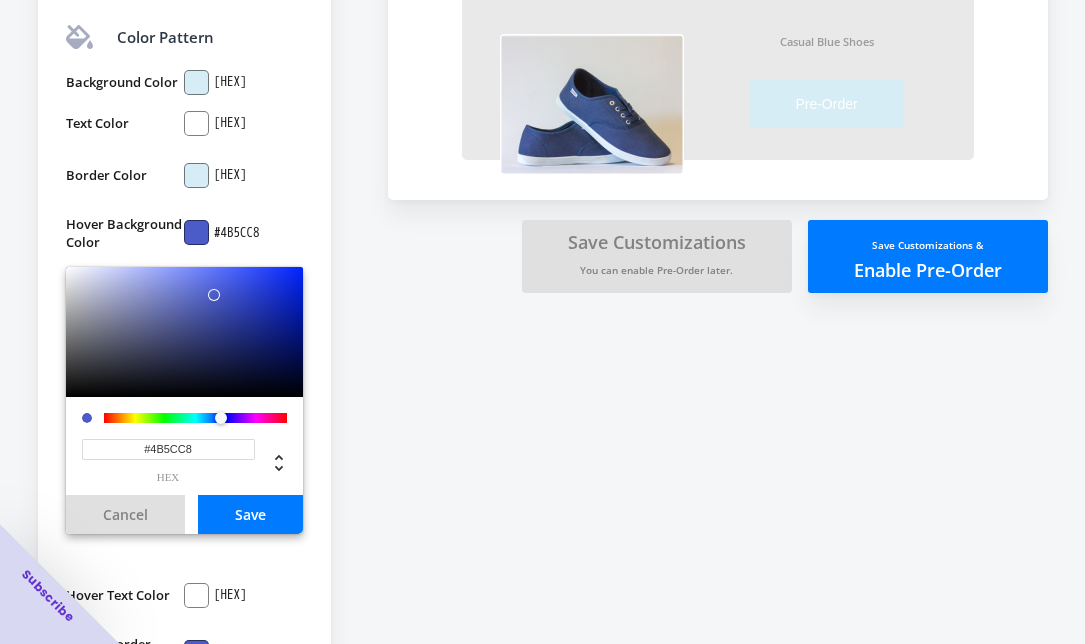 scroll, scrollTop: 292, scrollLeft: 0, axis: vertical 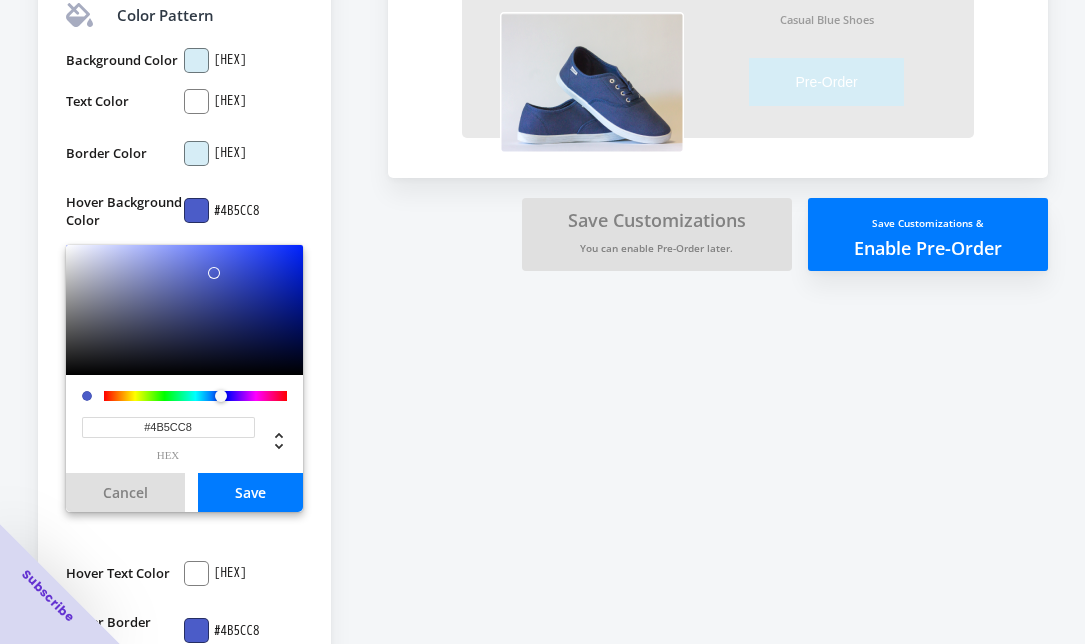 click on "#4B5CC8" at bounding box center [168, 427] 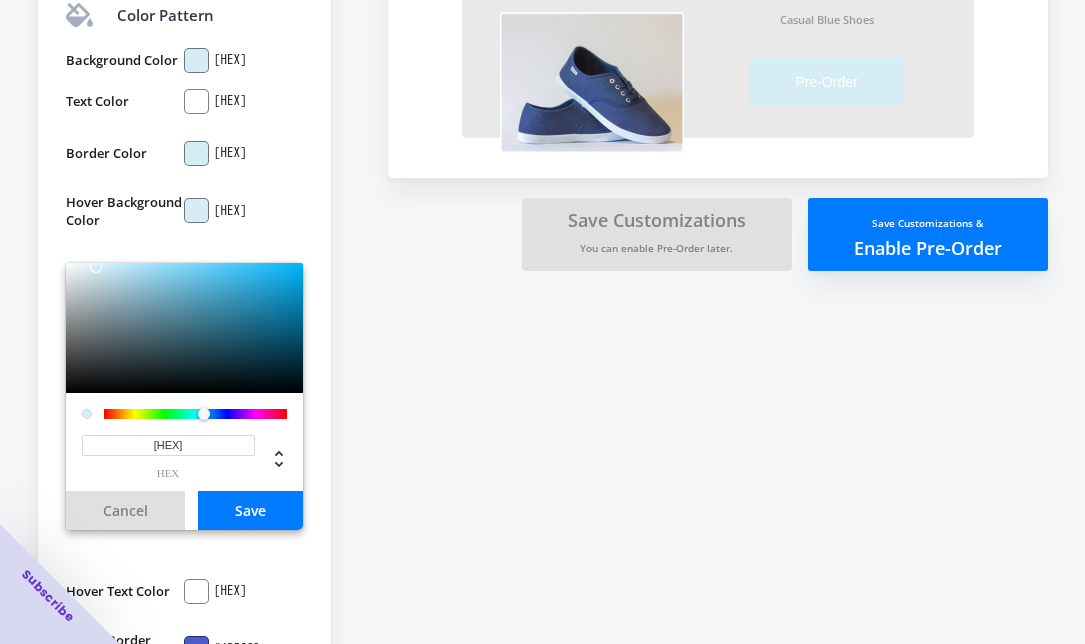 type on "#D6EDF6" 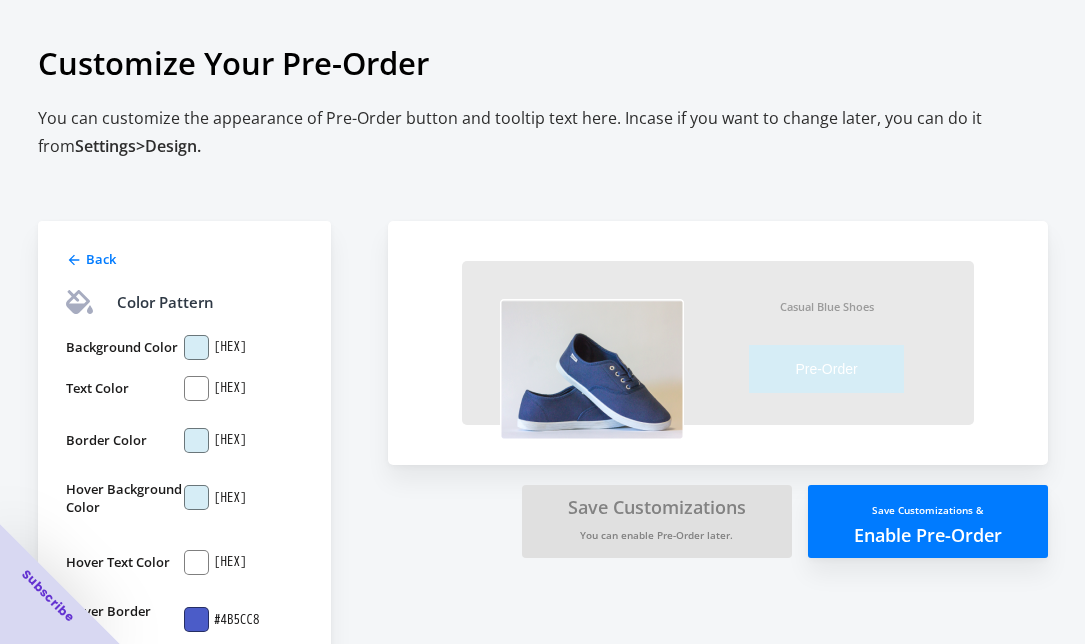 click on "#FFFFFF" at bounding box center (230, 347) 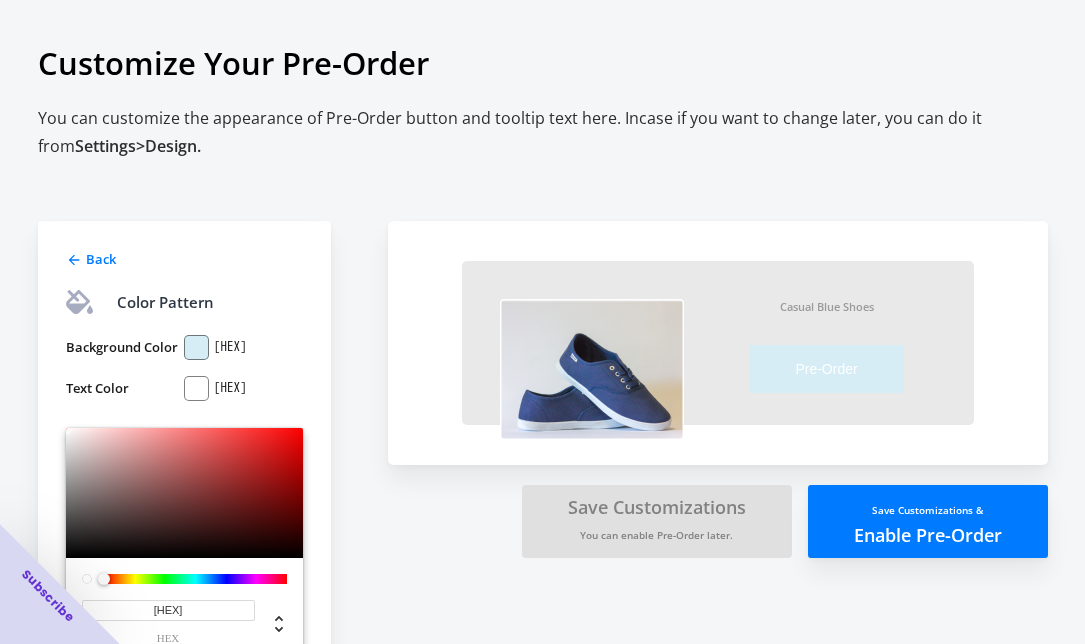 click on "#FFFFFF" at bounding box center (168, 610) 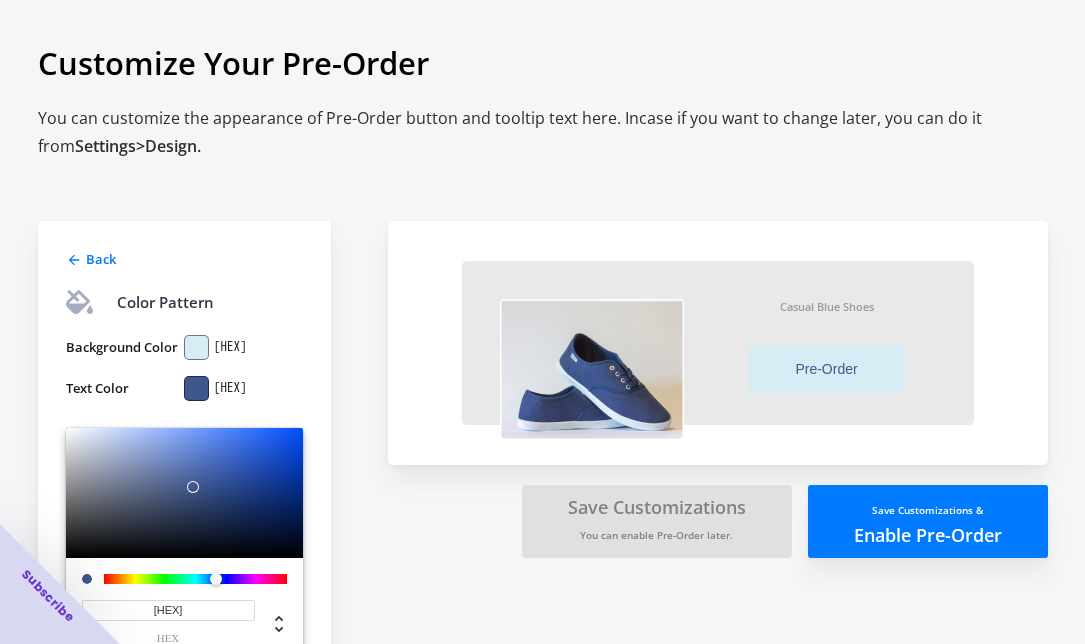 type on "#40578B" 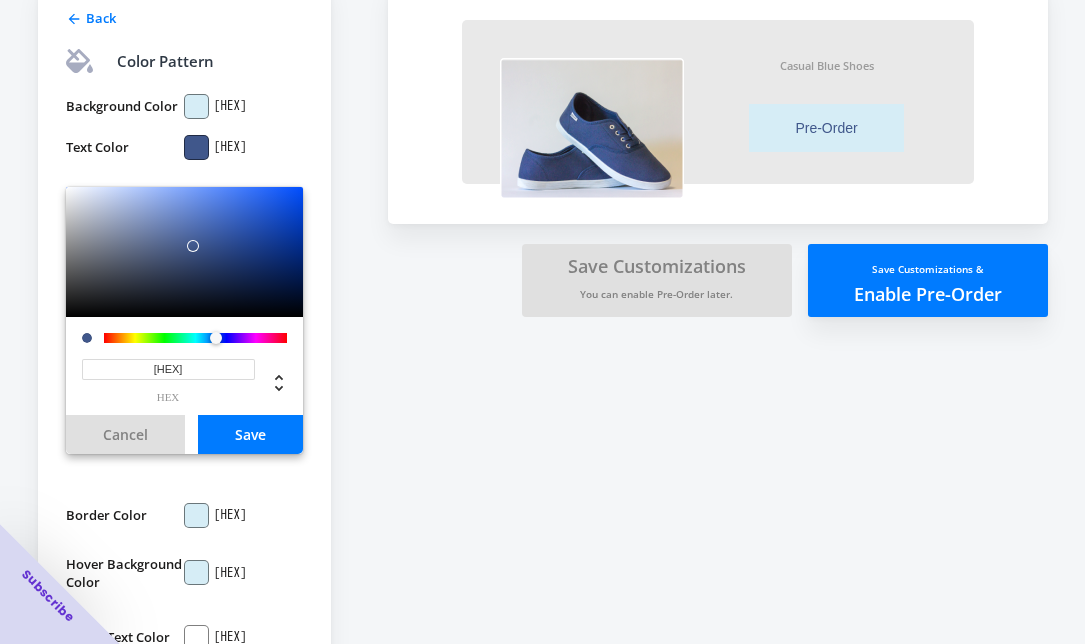 click on "Save" at bounding box center (250, 434) 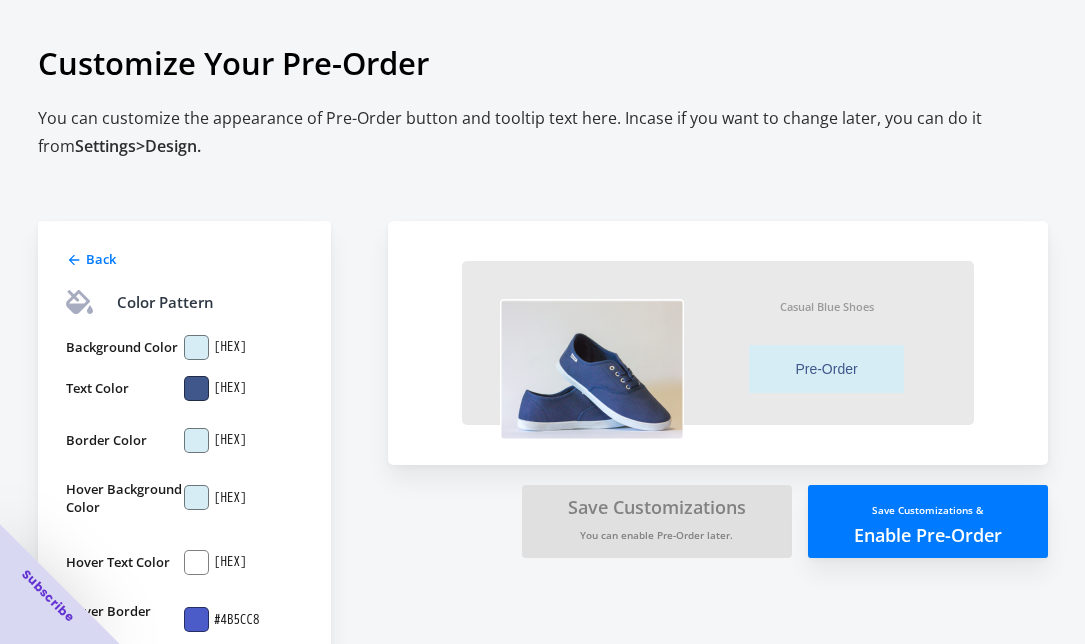 click on "Background Color #D6EDF6 Text Color #40578B Border Color #D6EDF6 Hover Background Color #D6EDF6 Hover Text Color #FFFFFF Hover Border Color #4B5CC8" at bounding box center [184, 478] 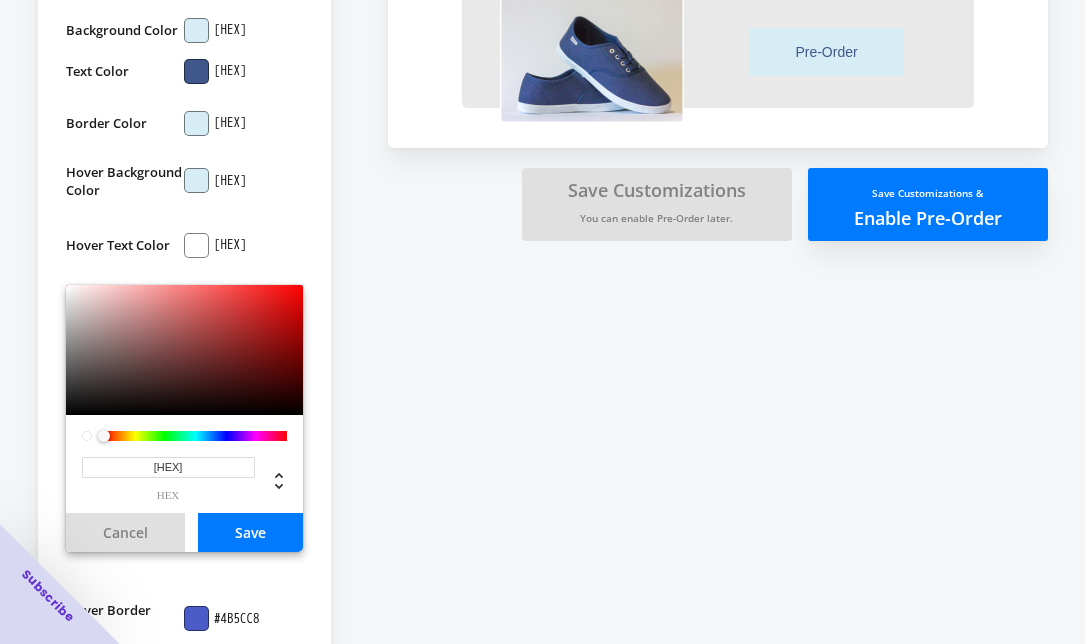 scroll, scrollTop: 321, scrollLeft: 0, axis: vertical 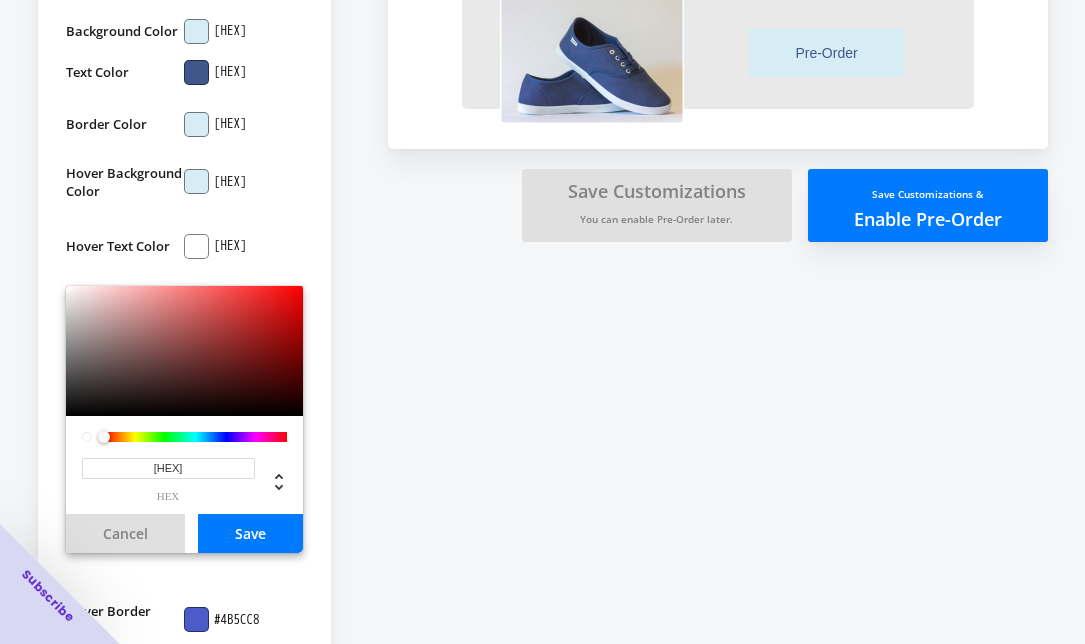 click on "#FFFFFF" at bounding box center [168, 468] 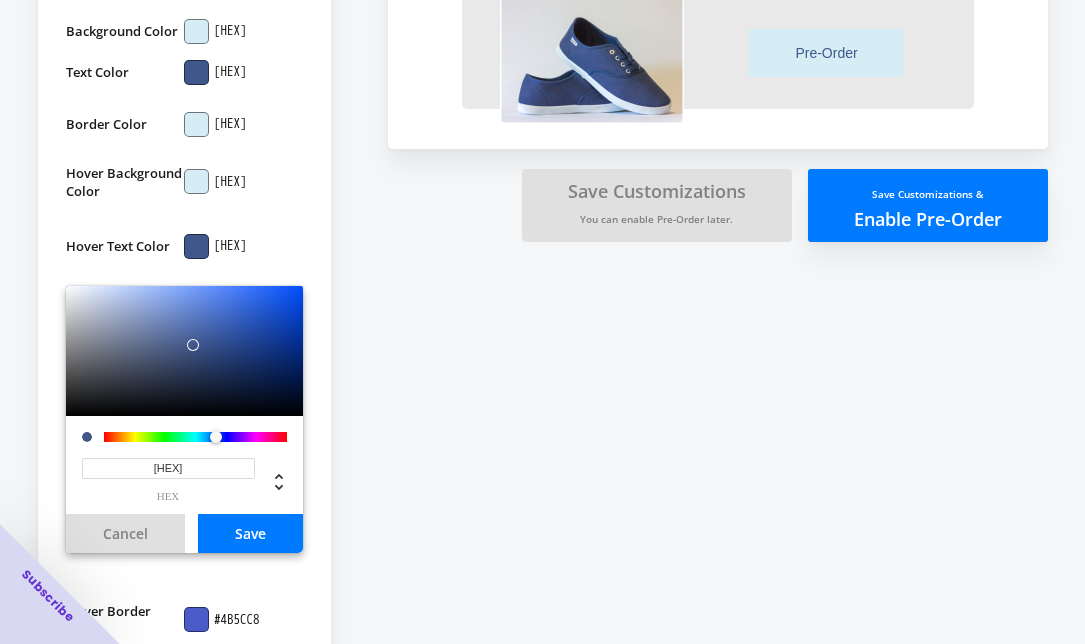 type on "#40578B" 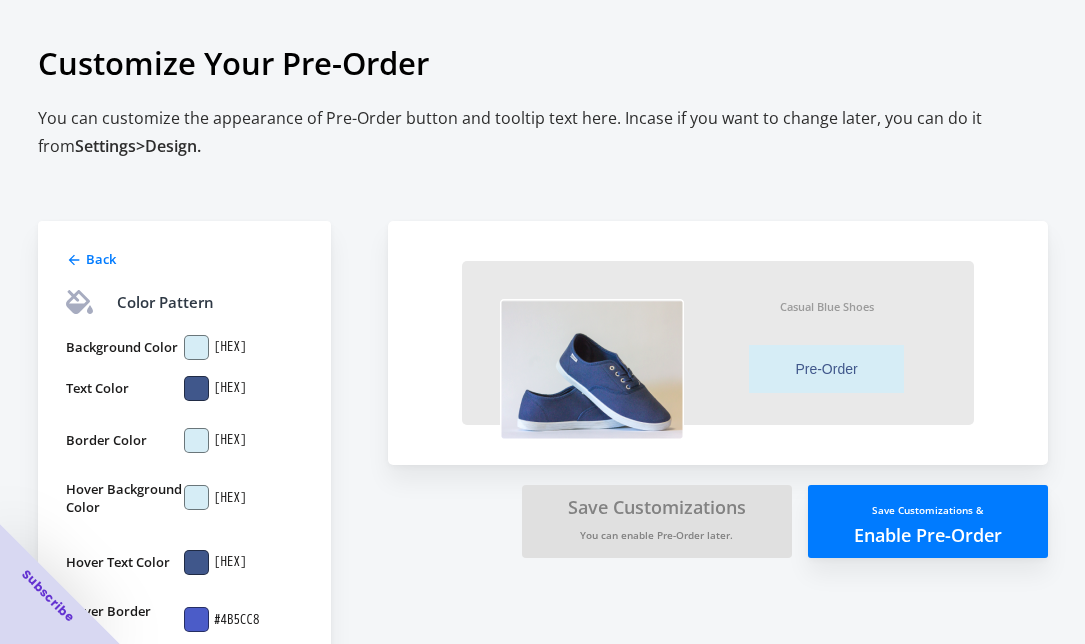 click on "Back Color Pattern Background Color #D6EDF6 Text Color #40578B Border Color #D6EDF6 Hover Background Color #D6EDF6 Hover Text Color #40578B Hover Border Color #4B5CC8" at bounding box center (184, 439) 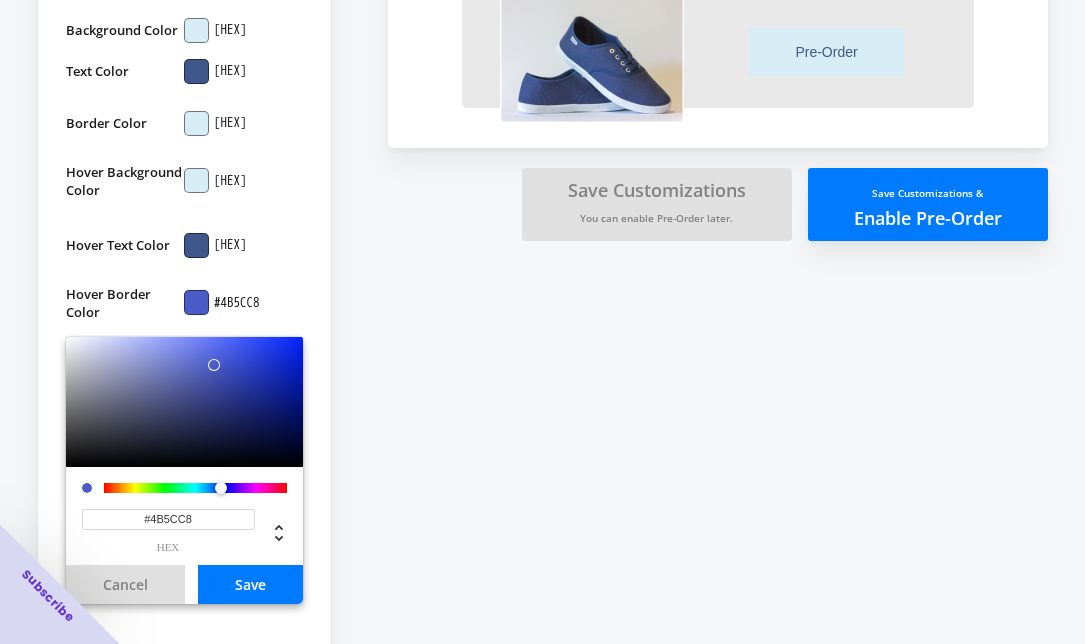 scroll, scrollTop: 321, scrollLeft: 0, axis: vertical 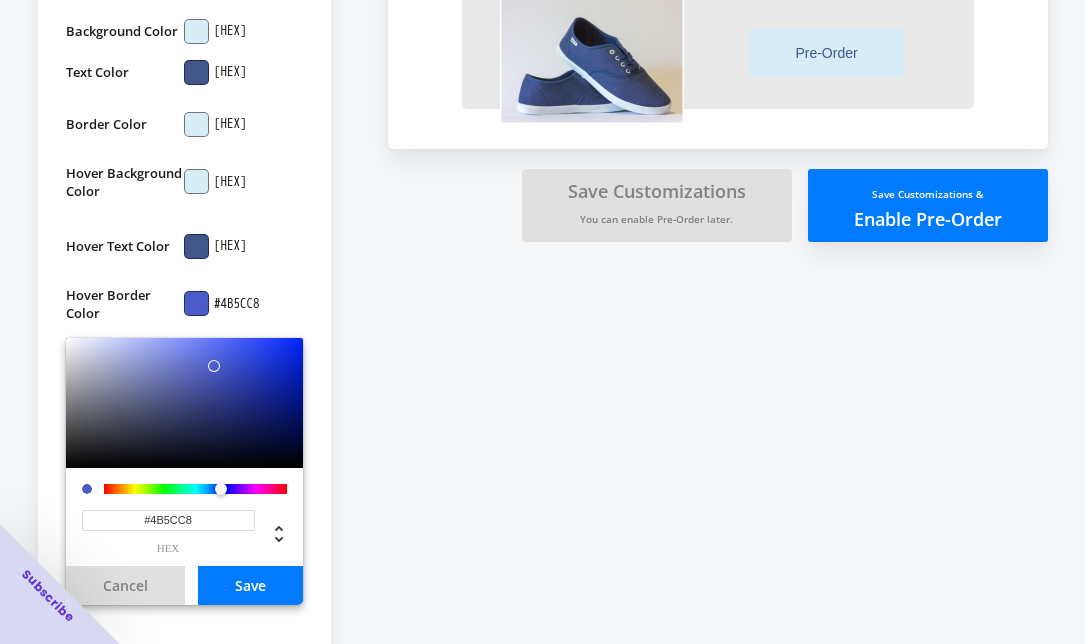 click on "#4B5CC8" at bounding box center (168, 520) 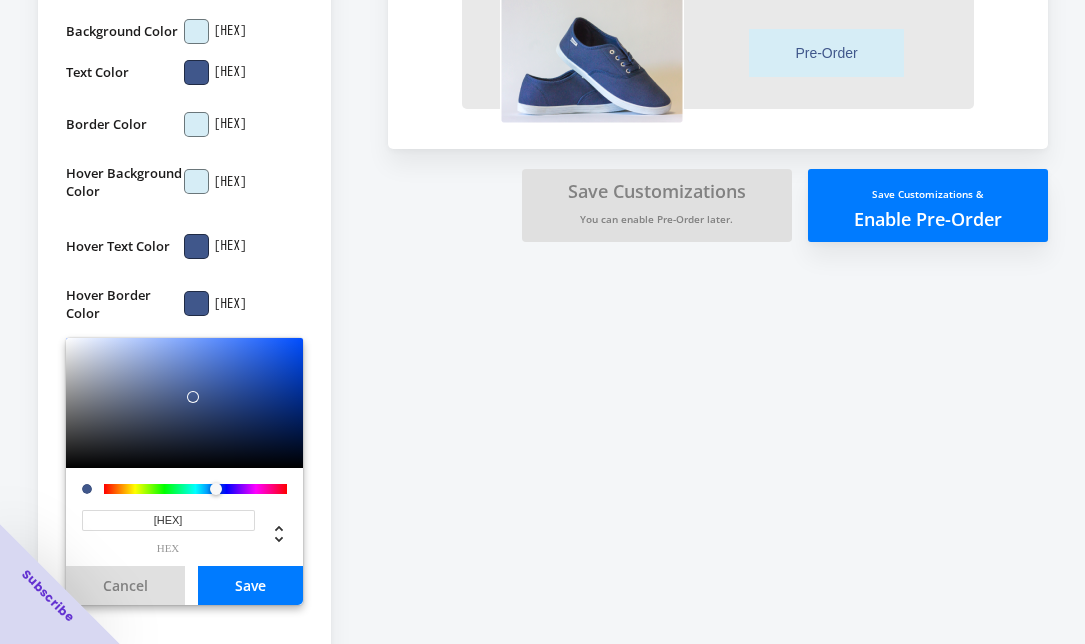 type on "#40578B" 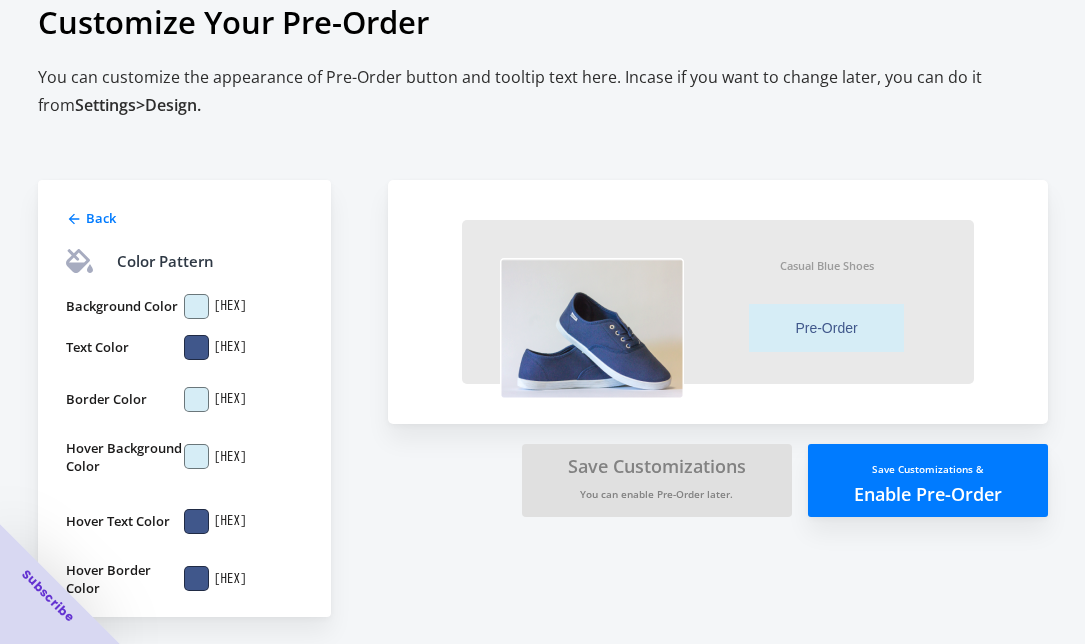 scroll, scrollTop: 5, scrollLeft: 0, axis: vertical 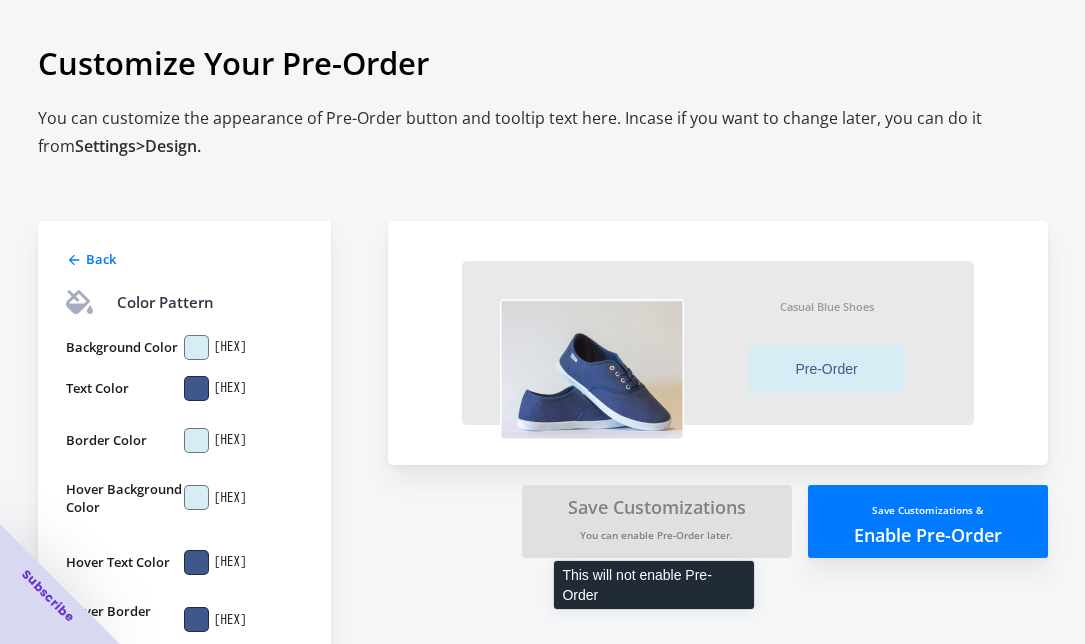 click on "Save Customizations You can enable Pre-Order later." at bounding box center (657, 521) 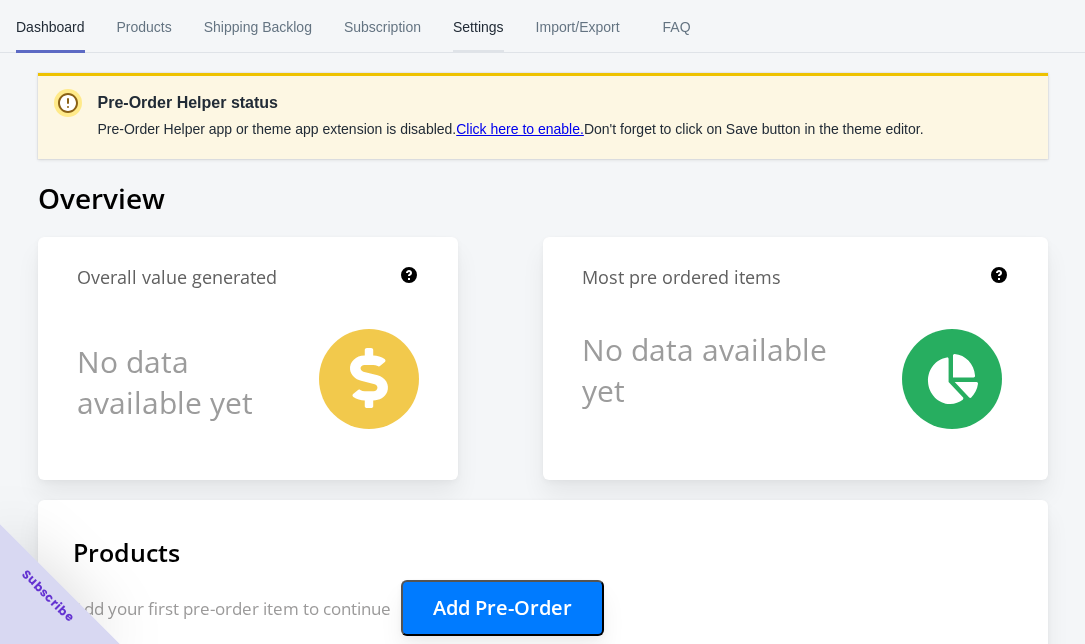 scroll, scrollTop: 0, scrollLeft: 0, axis: both 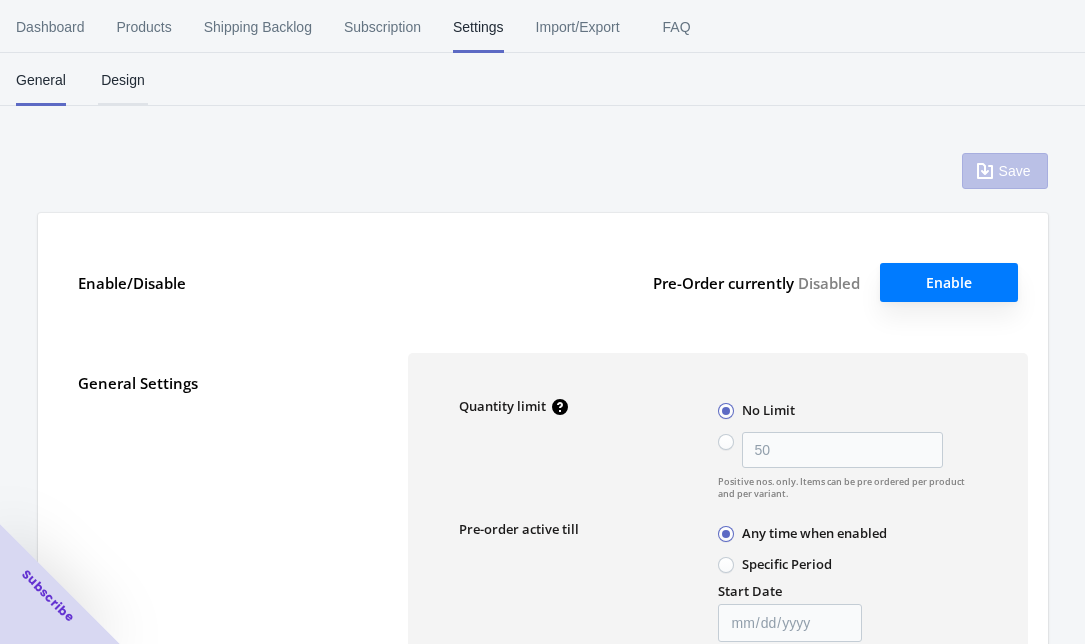 click on "Design" at bounding box center (123, 80) 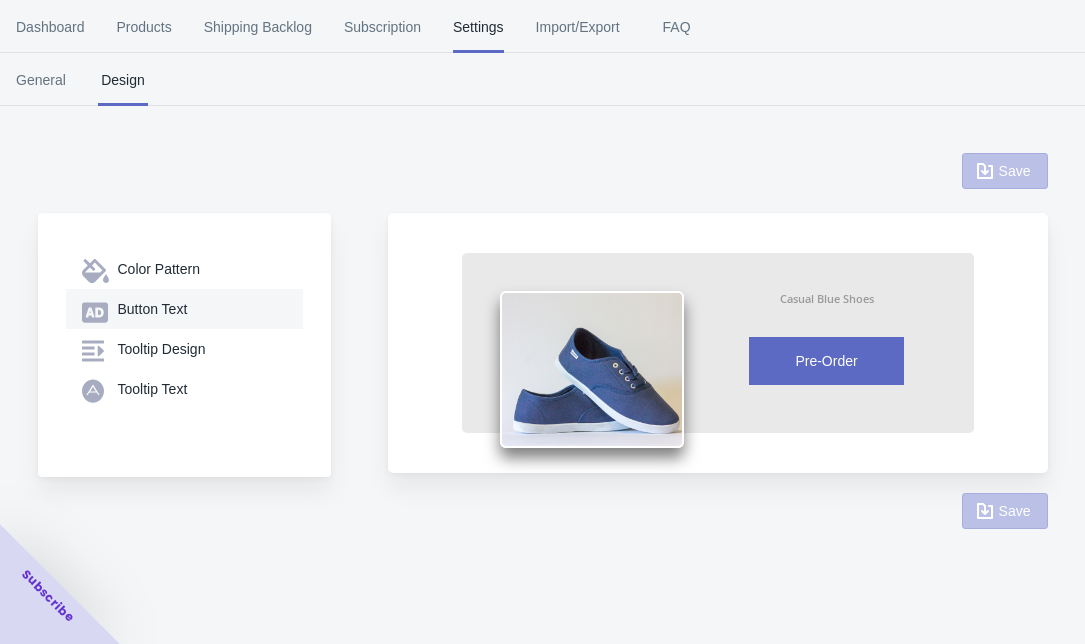 click on "Button Text" at bounding box center [202, 269] 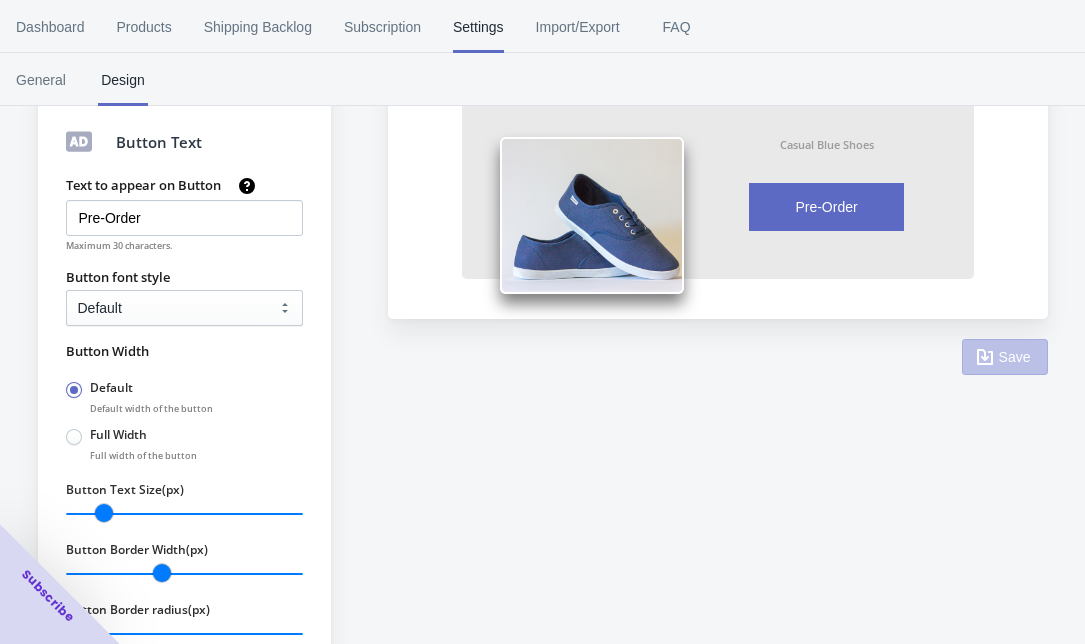 scroll, scrollTop: 158, scrollLeft: 0, axis: vertical 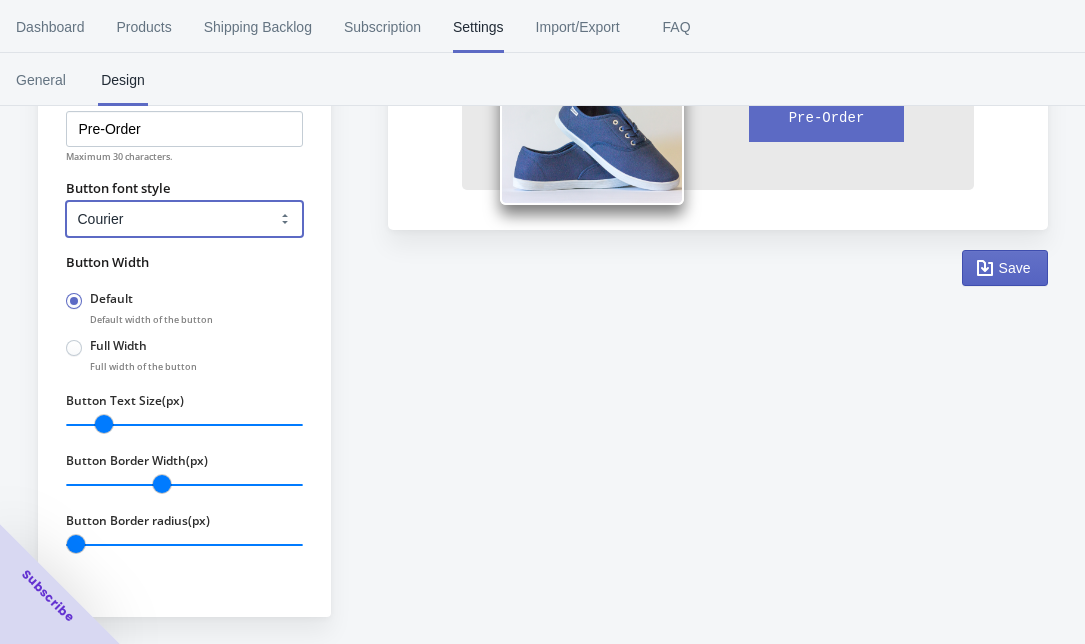 select on "4" 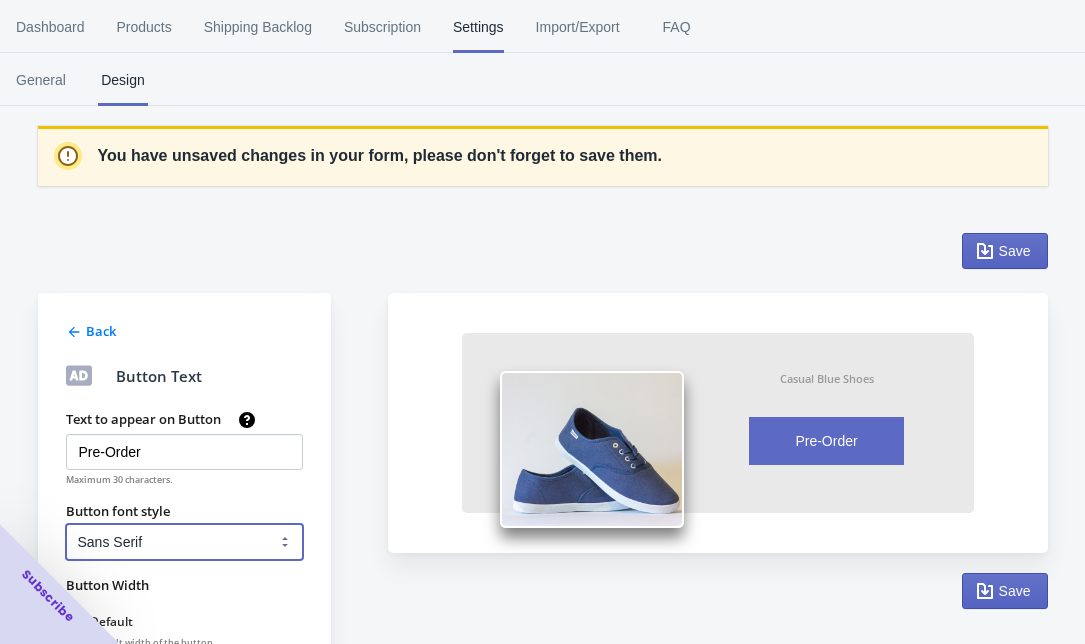 scroll, scrollTop: 0, scrollLeft: 0, axis: both 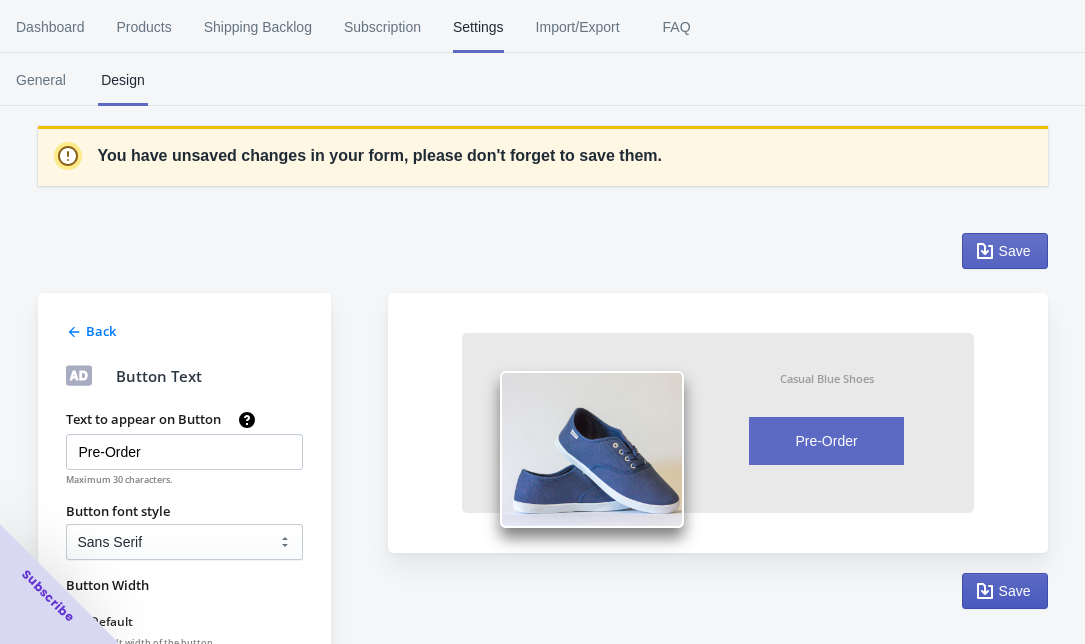 click on "Save" at bounding box center [1005, 251] 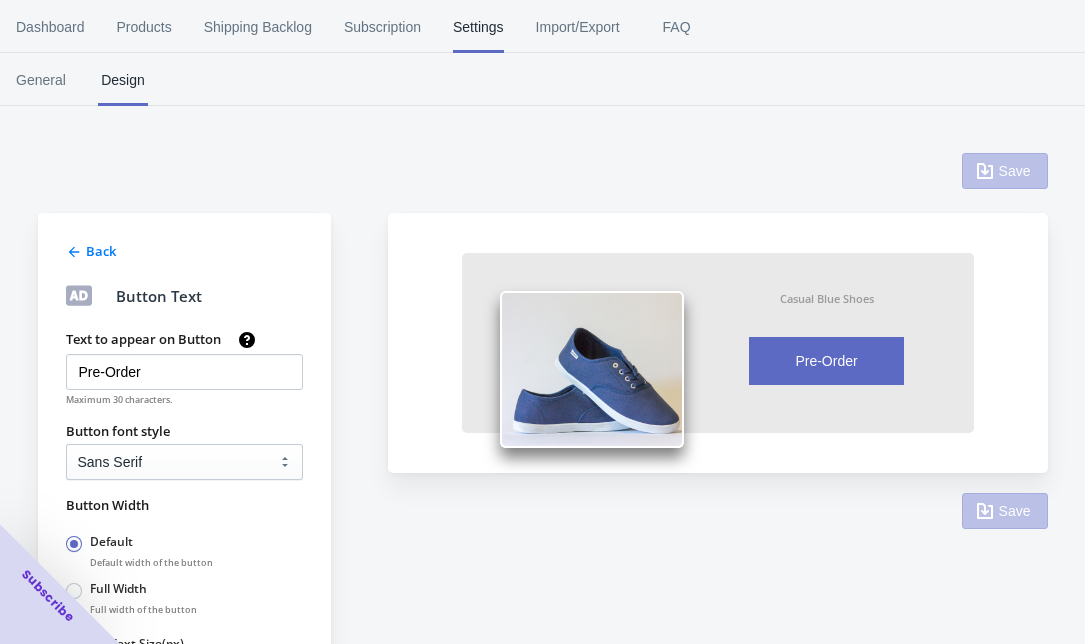 click on "Back" at bounding box center [101, 251] 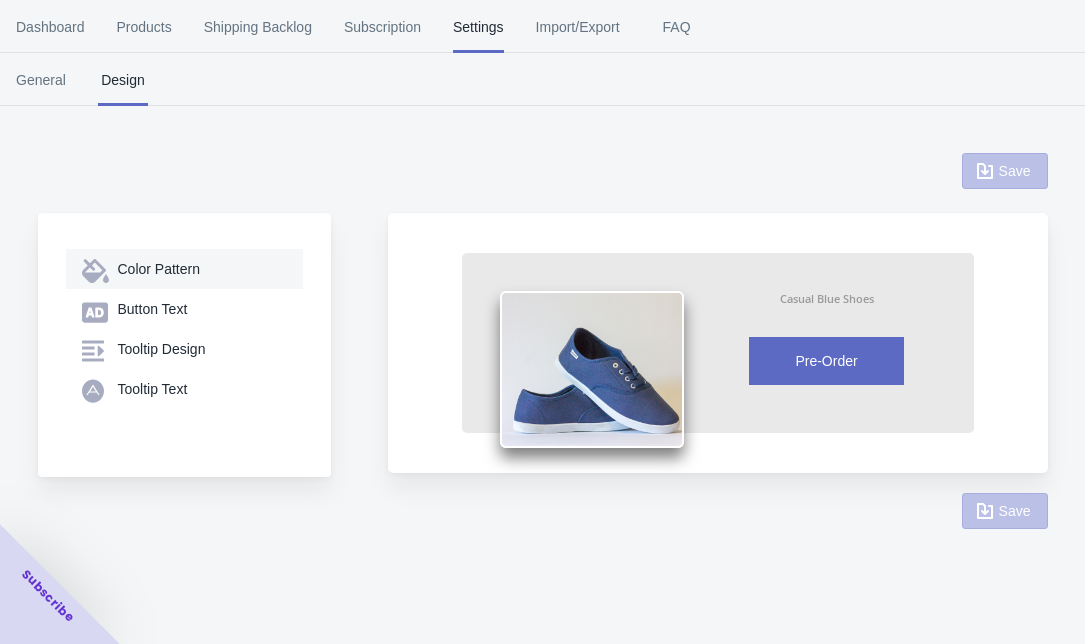 click on "Color Pattern" at bounding box center (202, 269) 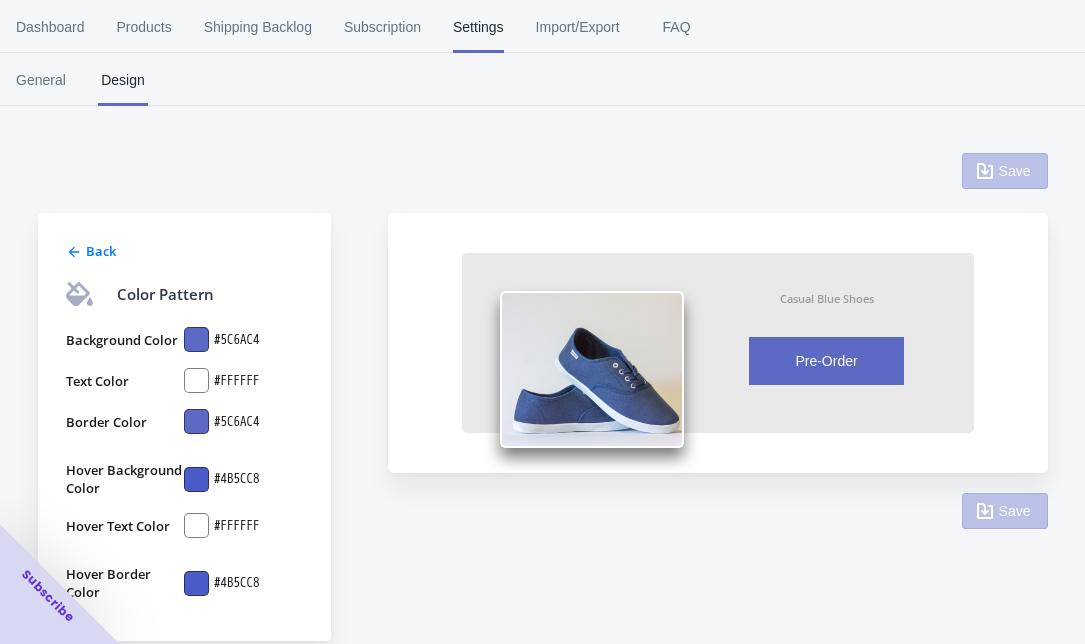 click on "Back Color Pattern Background Color #5C6AC4 Text Color #FFFFFF Border Color #5C6AC4 Hover Background Color #4B5CC8 Hover Text Color #FFFFFF Hover Border Color #4B5CC8" at bounding box center (203, 397) 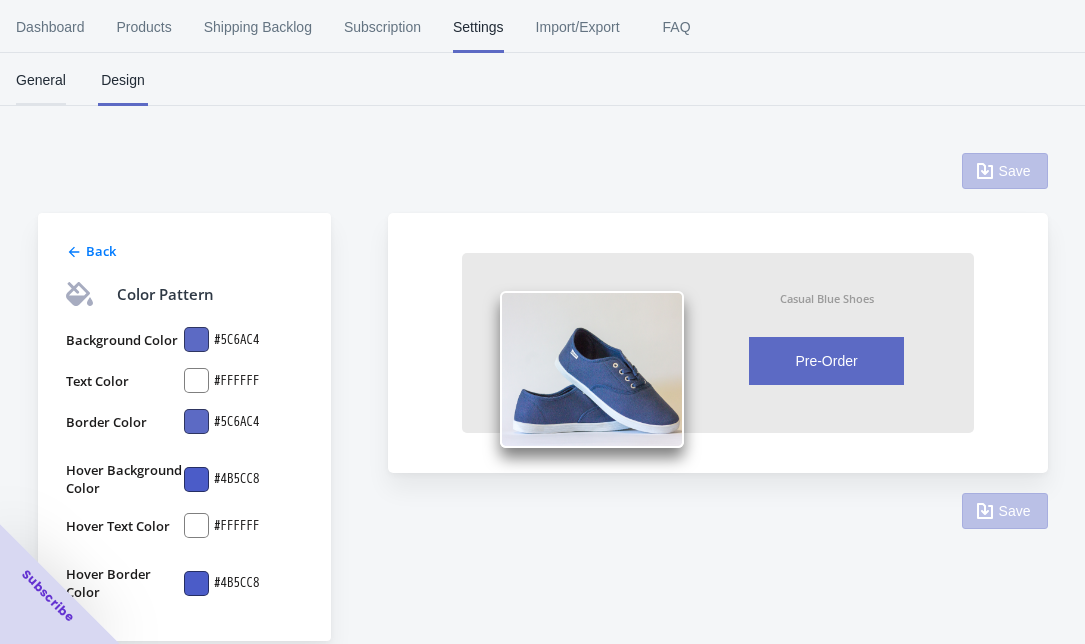 click on "General" at bounding box center [41, 80] 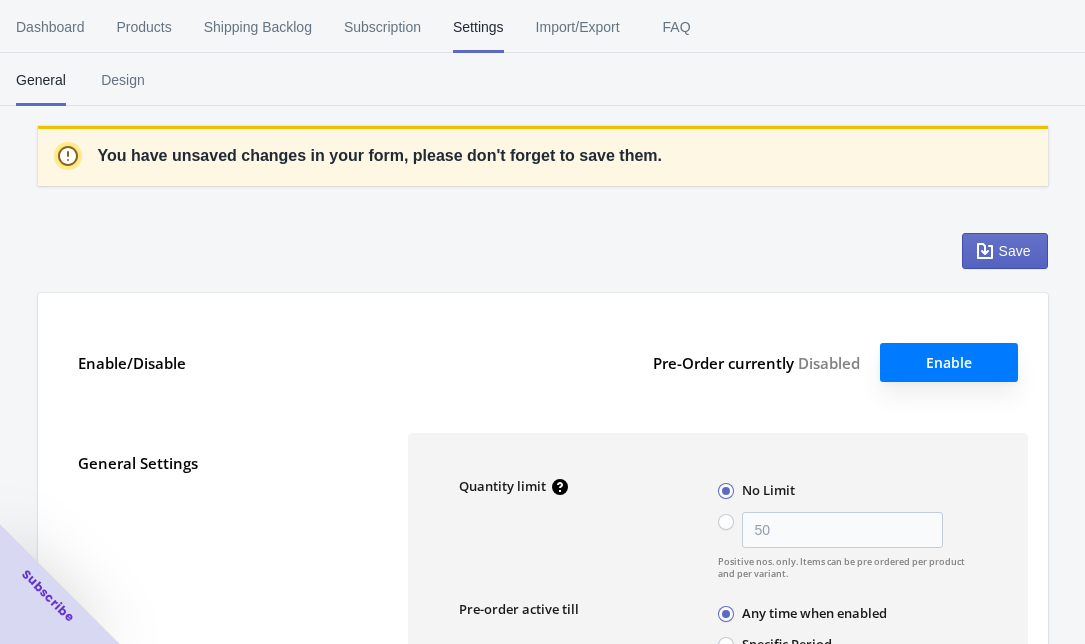 click on "Enable" at bounding box center [949, 362] 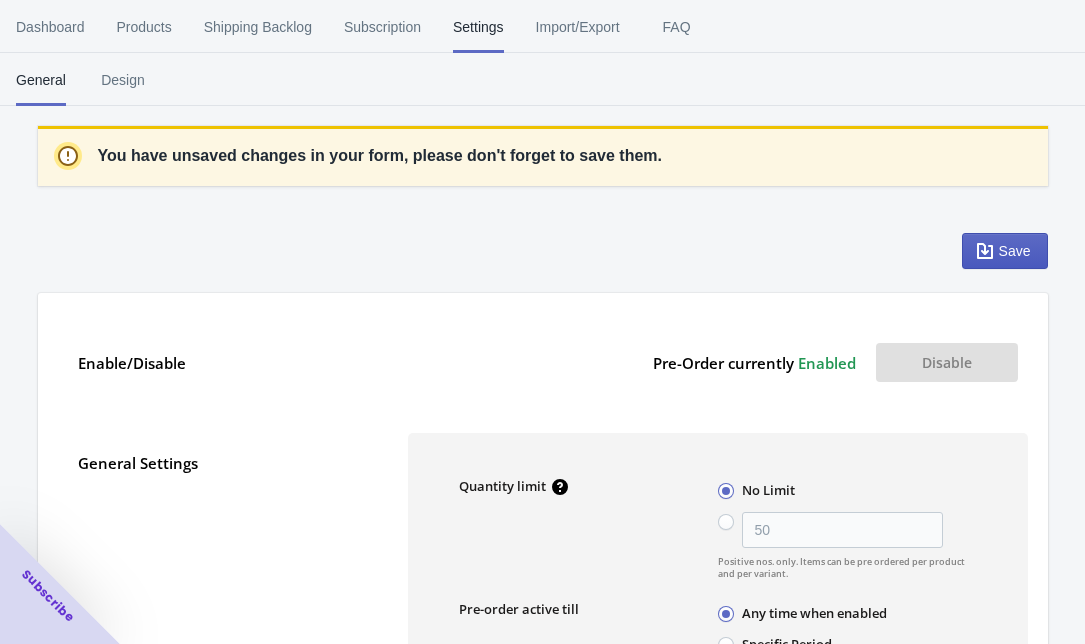 click on "Save" at bounding box center (1015, 251) 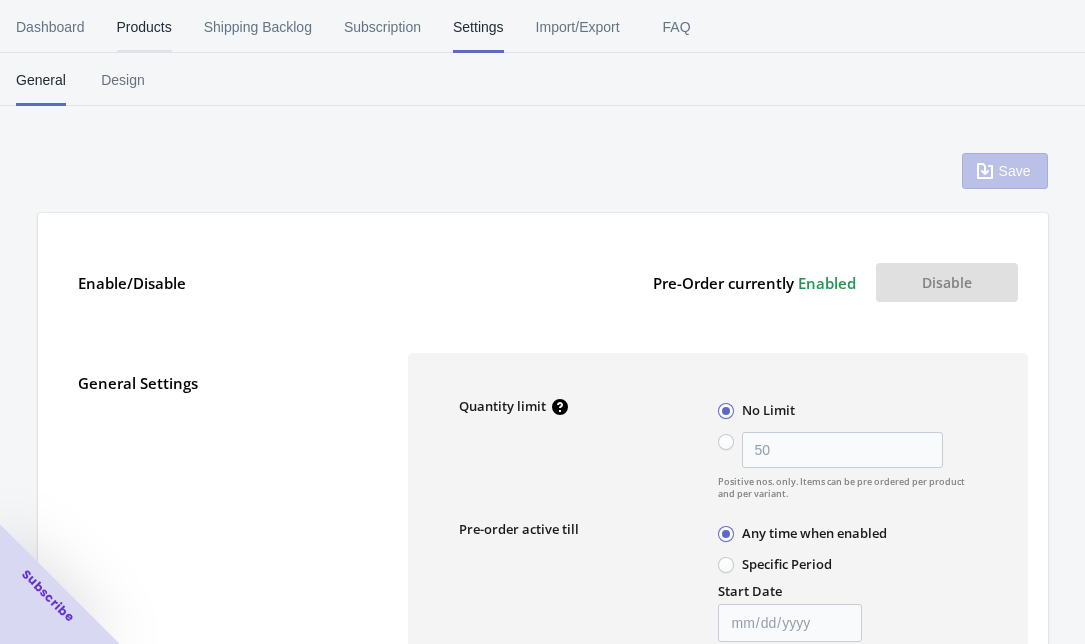 click on "Products" at bounding box center [144, 27] 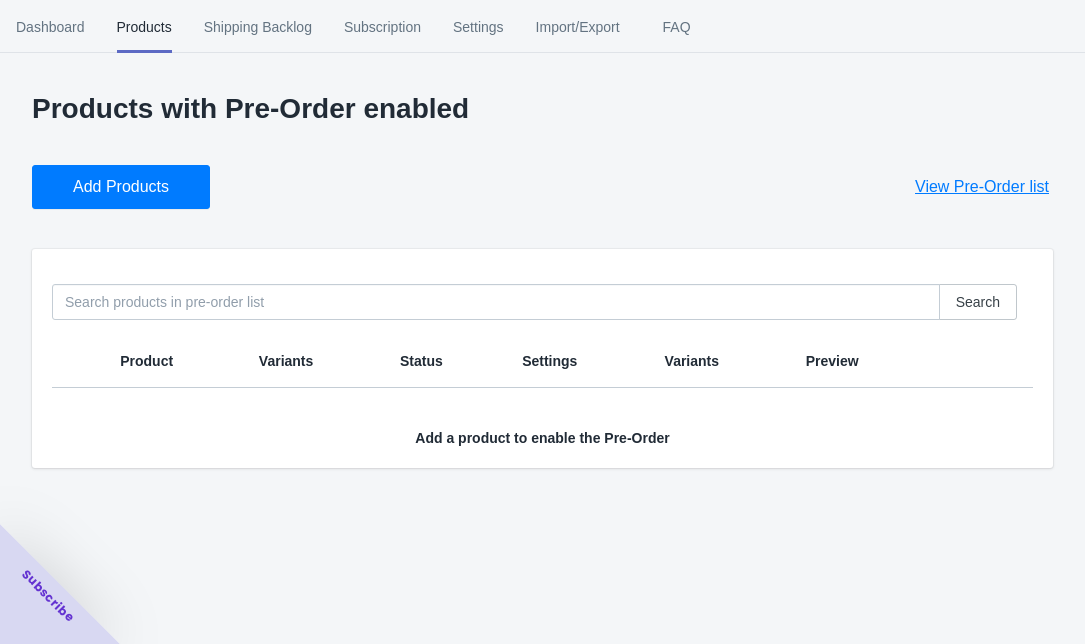 click on "Add Products" at bounding box center (121, 187) 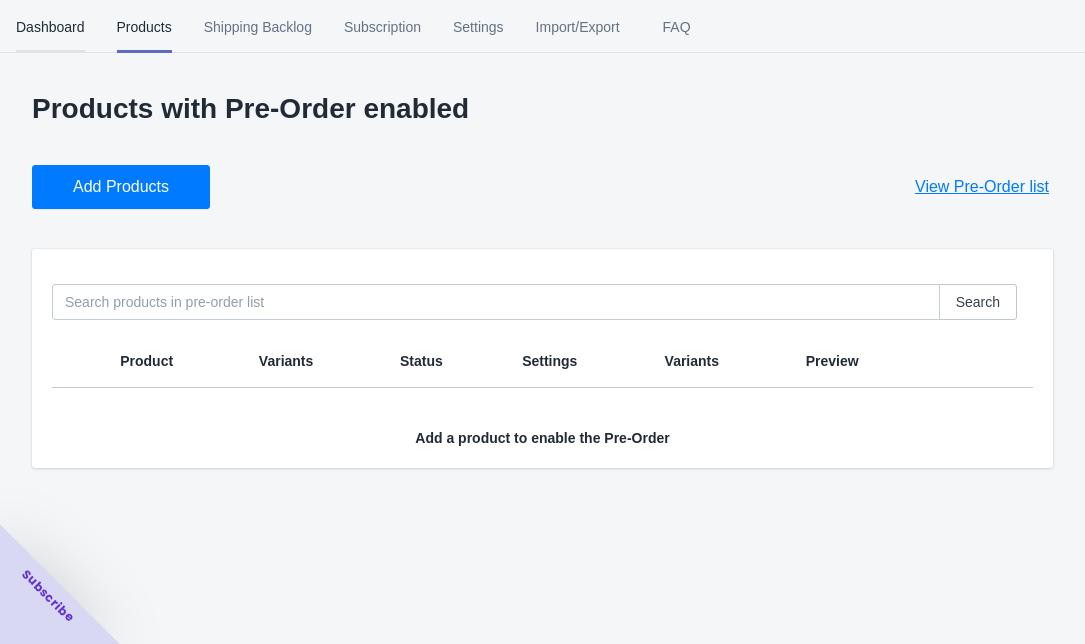 click on "Dashboard" at bounding box center (50, 27) 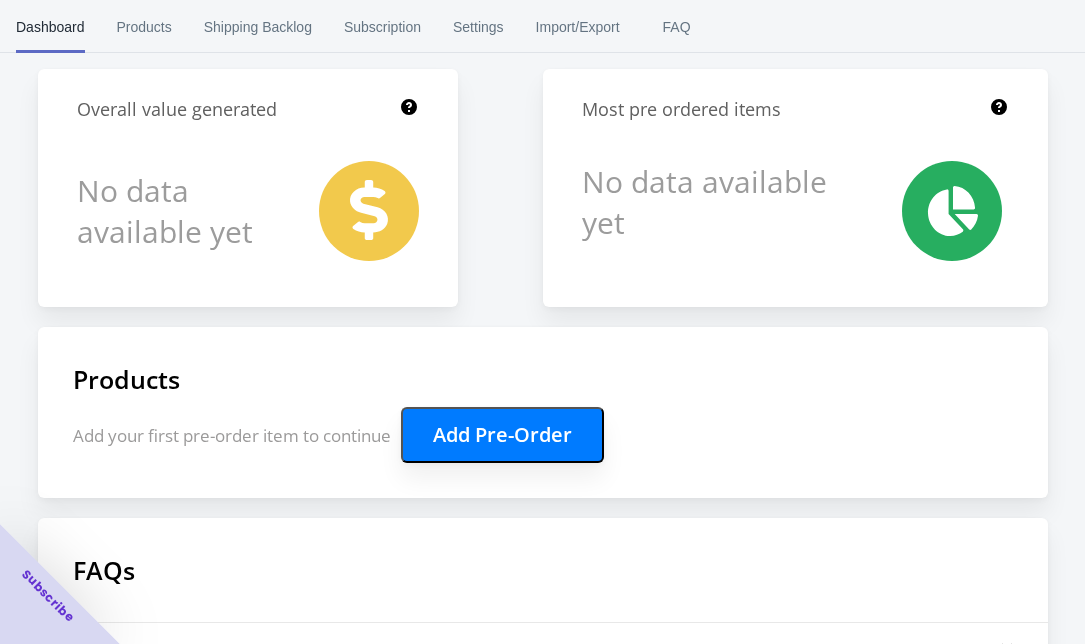scroll, scrollTop: 213, scrollLeft: 0, axis: vertical 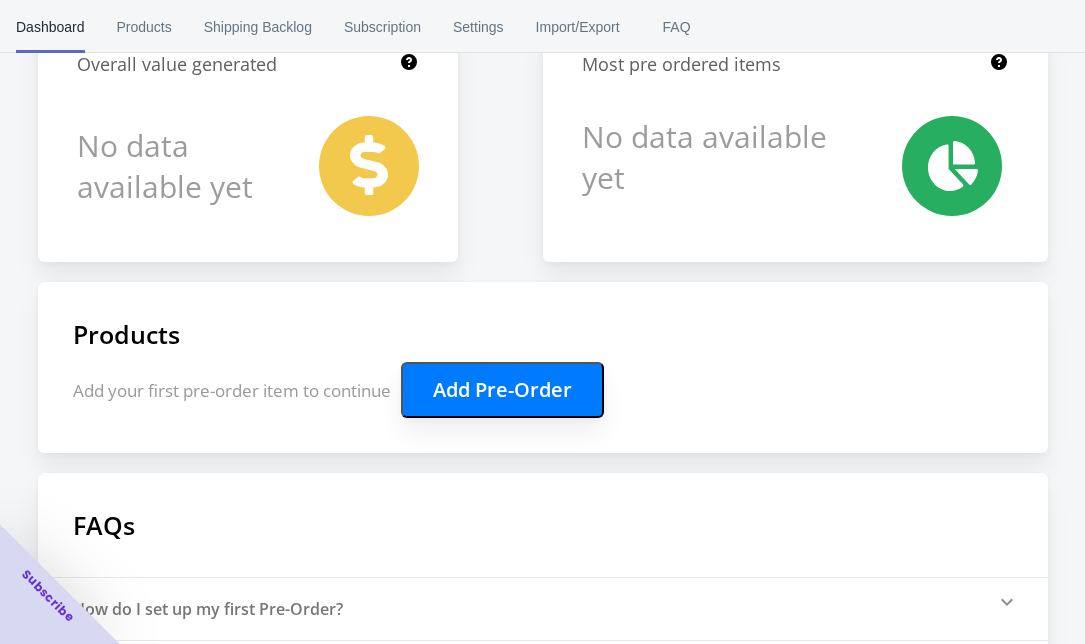click on "Add Pre-Order" at bounding box center [502, 390] 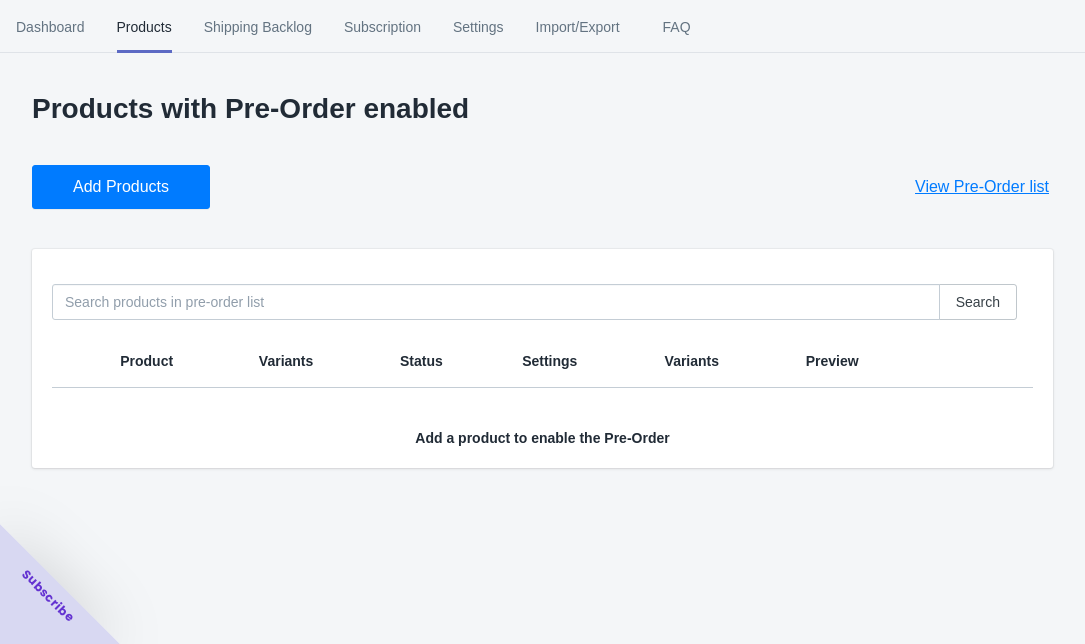 click on "Add Products" at bounding box center (121, 187) 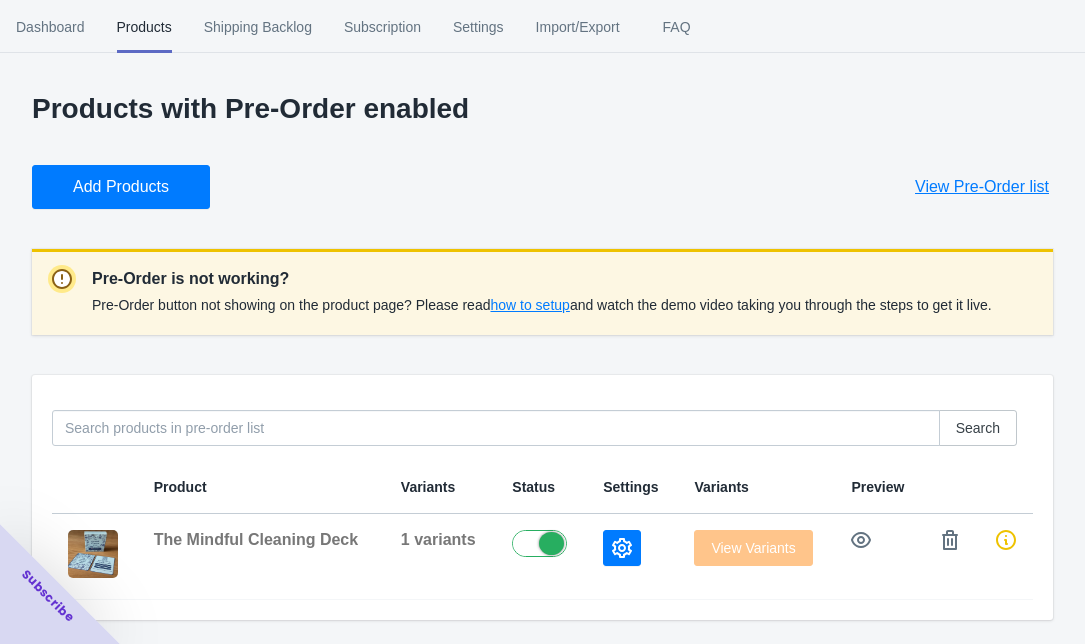 scroll, scrollTop: 16, scrollLeft: 0, axis: vertical 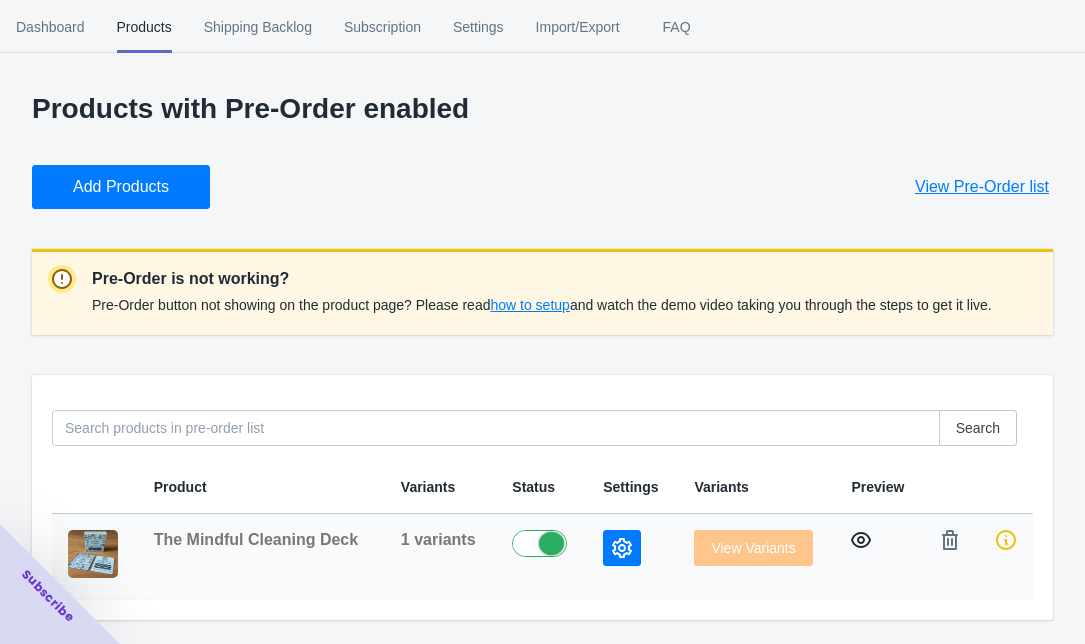 click at bounding box center [861, 540] 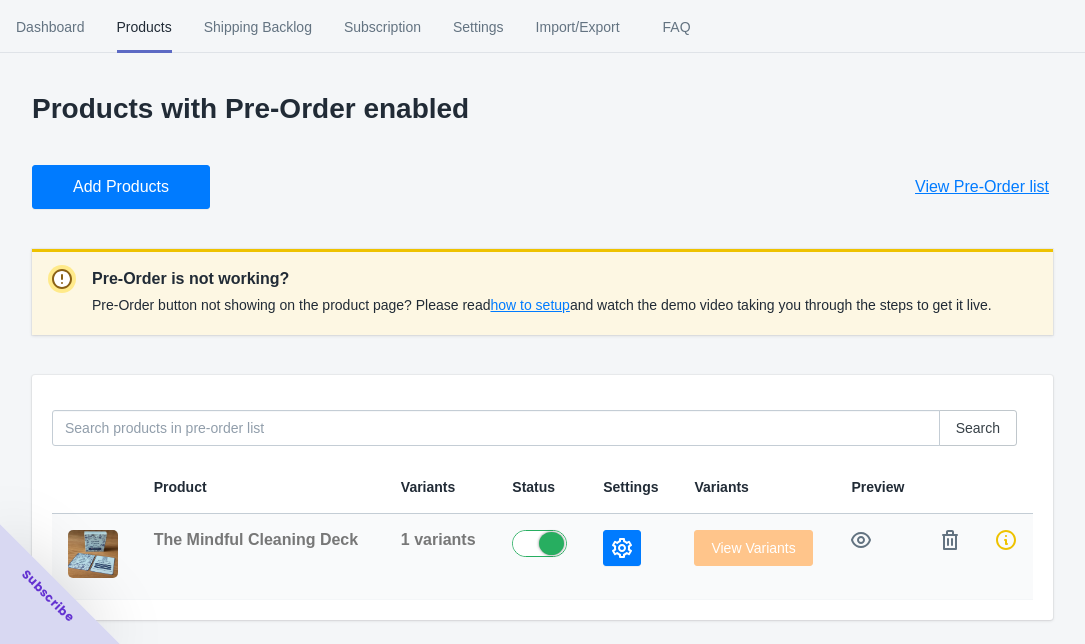 click at bounding box center [544, 542] 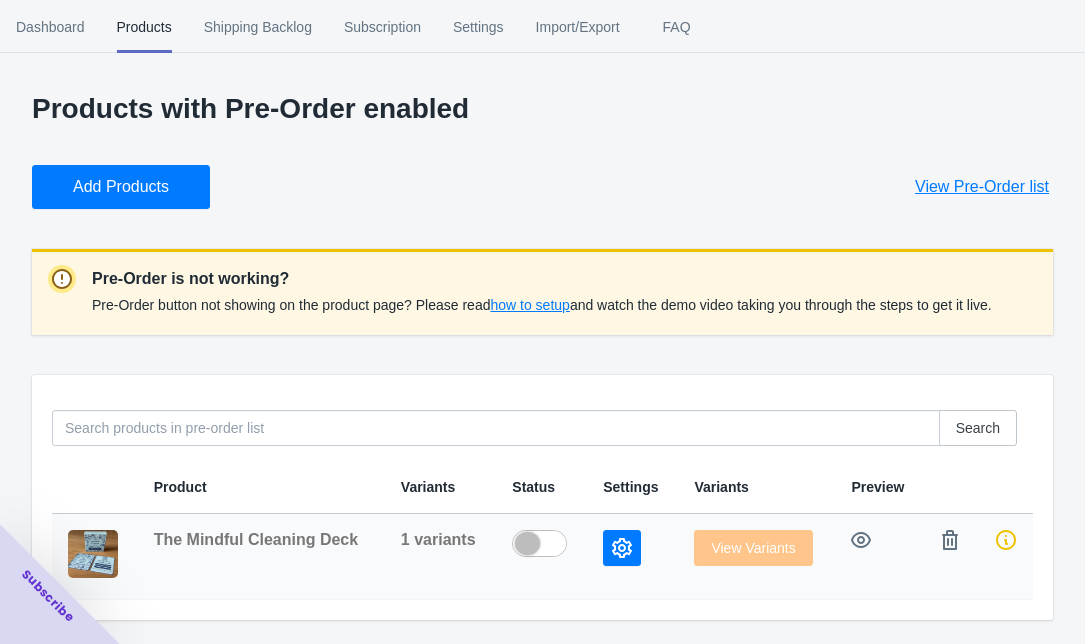 click at bounding box center [544, 542] 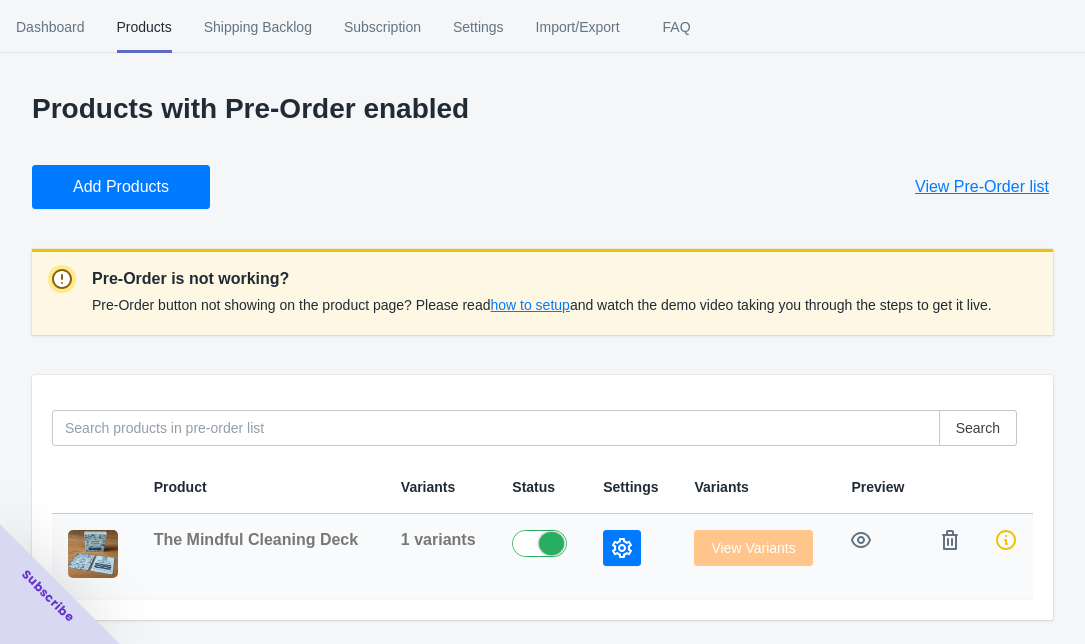 click at bounding box center (622, 548) 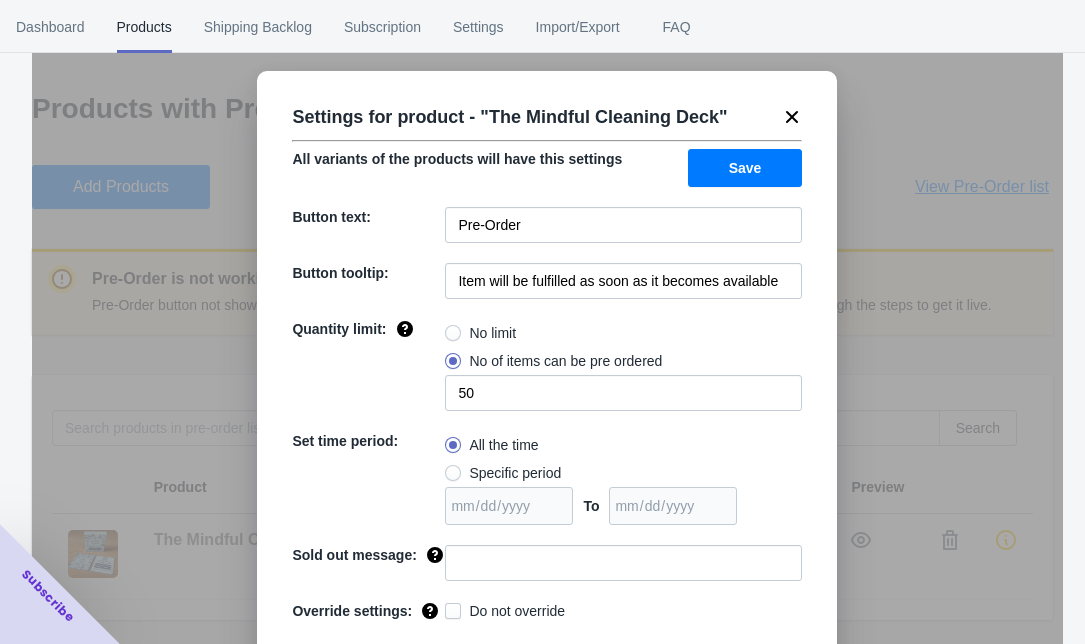 click at bounding box center (792, 117) 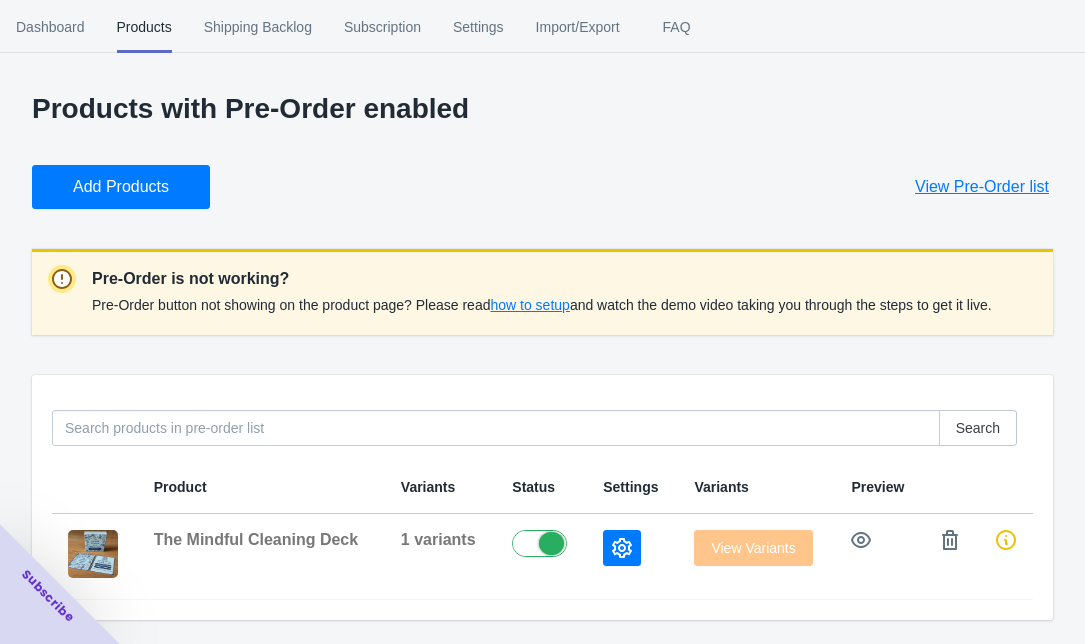 click on "how to setup" at bounding box center [529, 305] 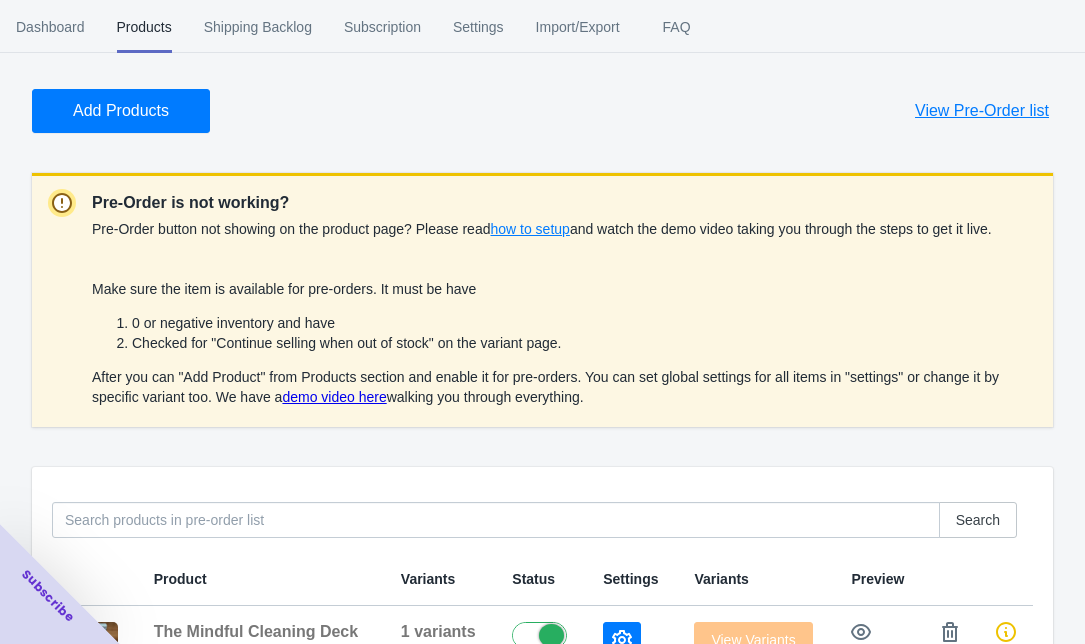 scroll, scrollTop: 86, scrollLeft: 0, axis: vertical 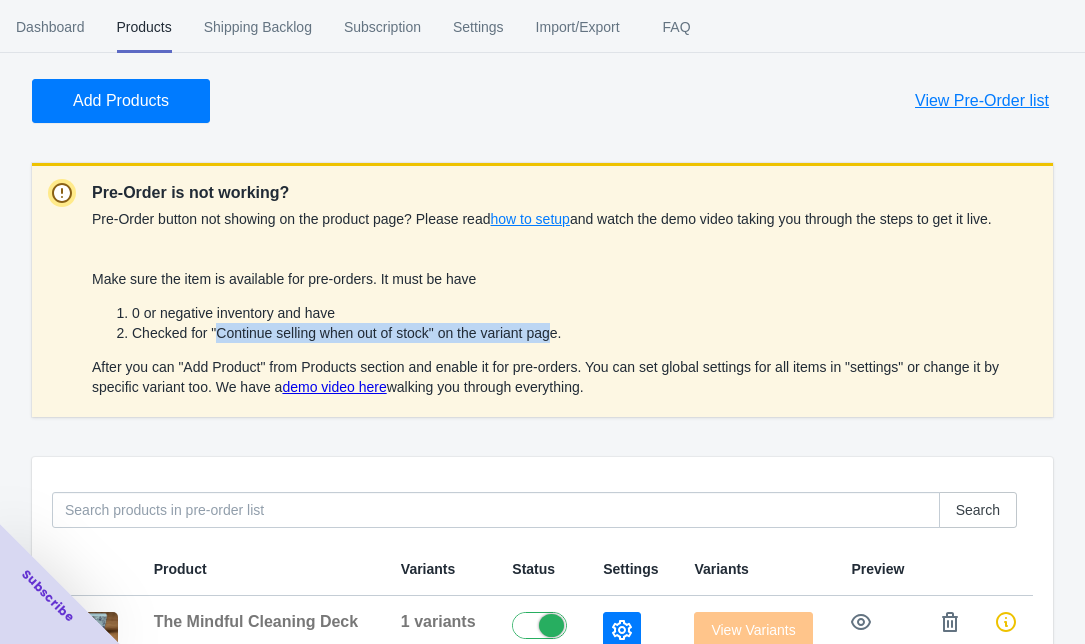 drag, startPoint x: 241, startPoint y: 357, endPoint x: 573, endPoint y: 357, distance: 332 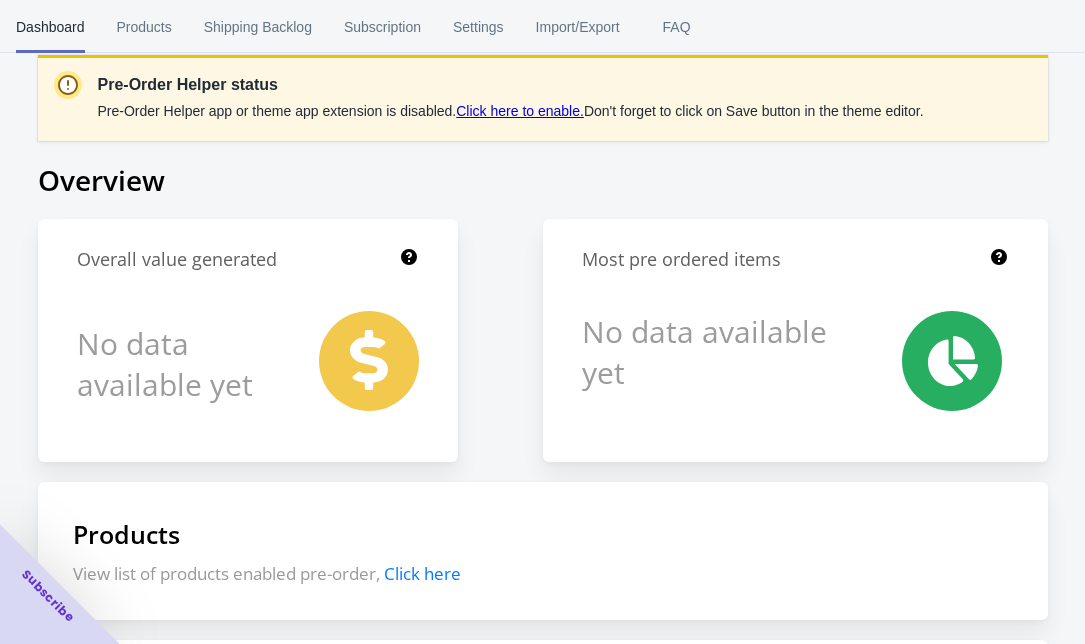 scroll, scrollTop: 22, scrollLeft: 0, axis: vertical 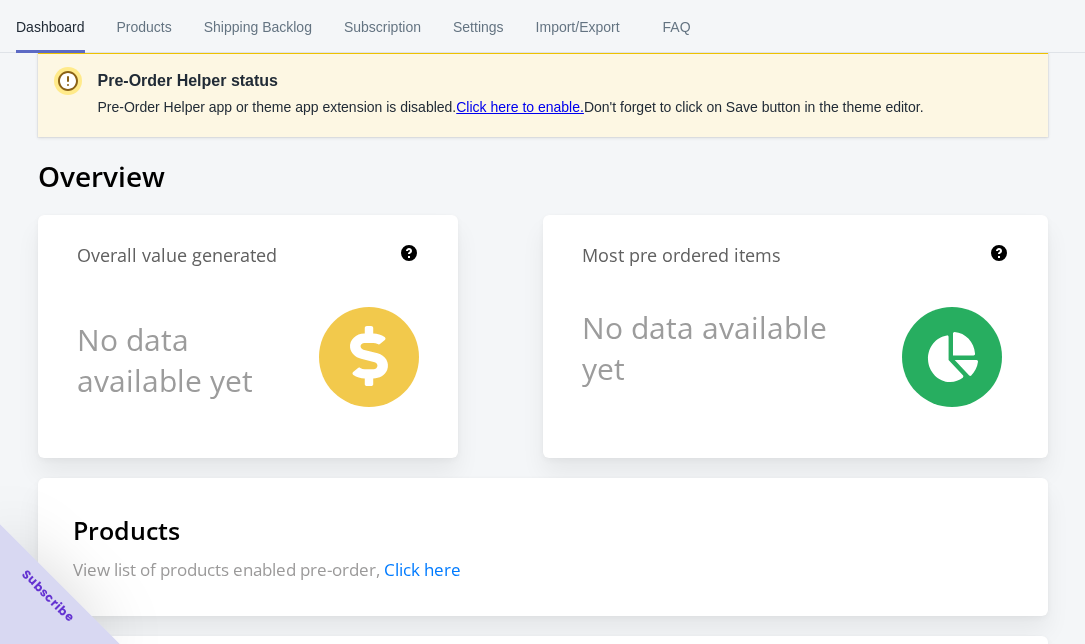 click on "Click here to enable." at bounding box center (520, 107) 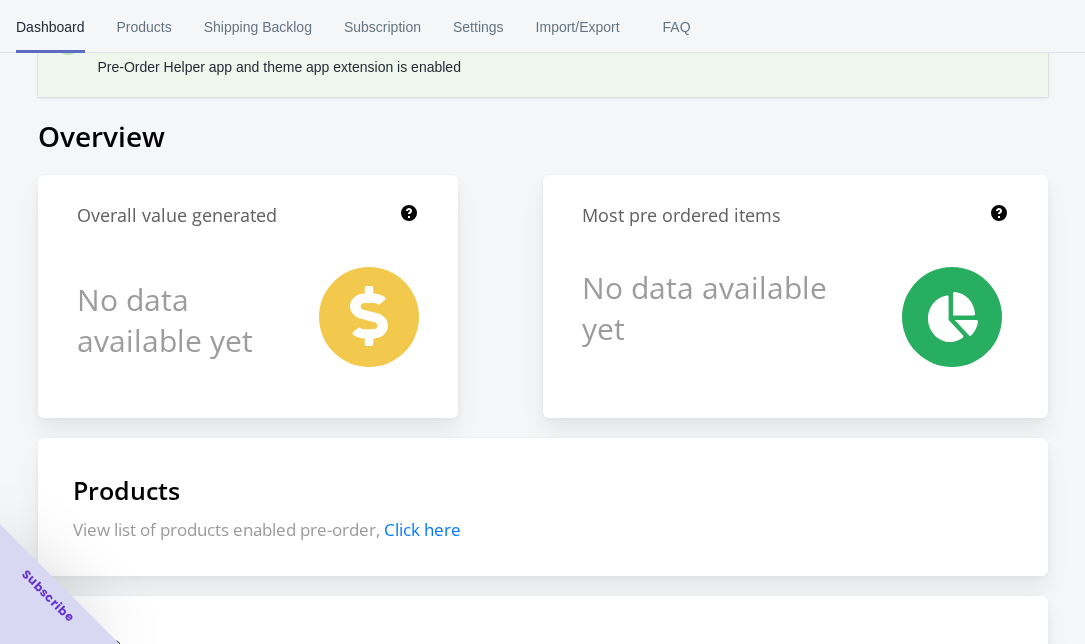scroll, scrollTop: 0, scrollLeft: 0, axis: both 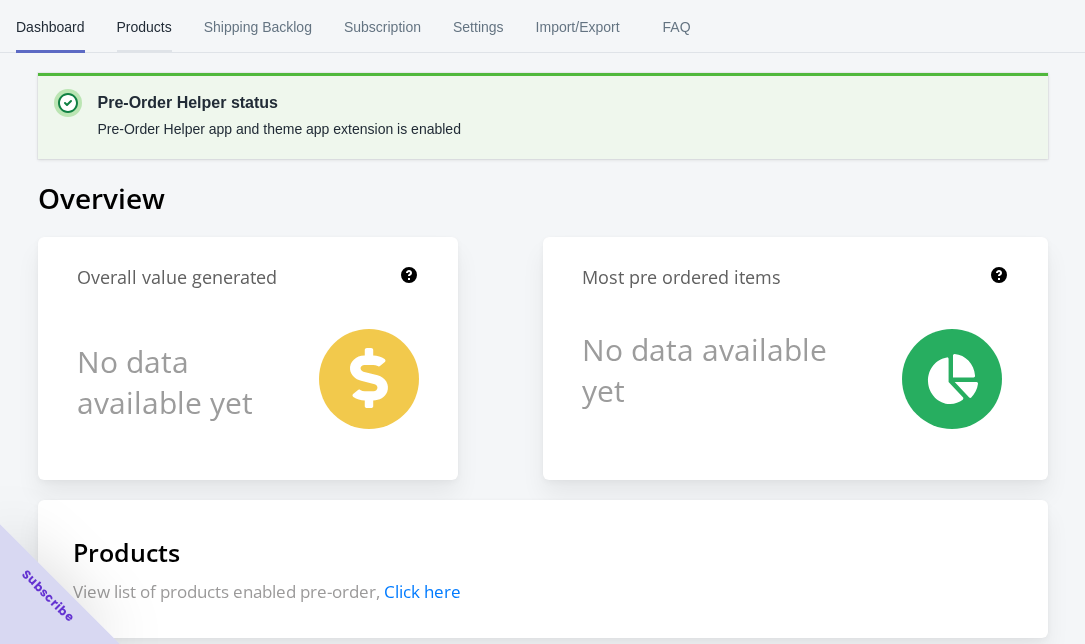 click on "Products" at bounding box center (144, 27) 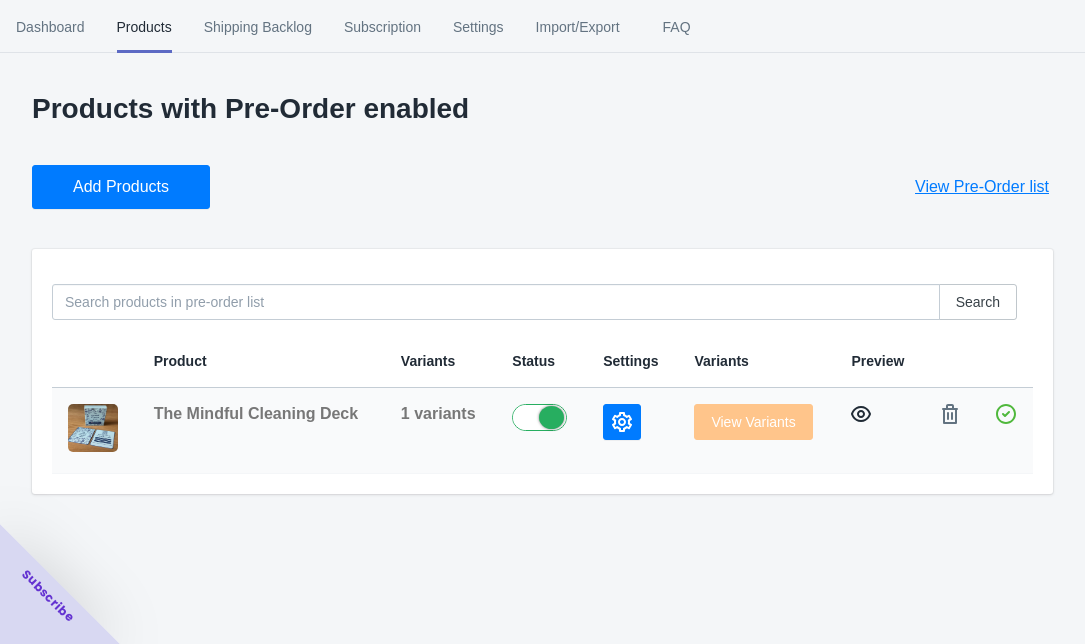 click at bounding box center [861, 414] 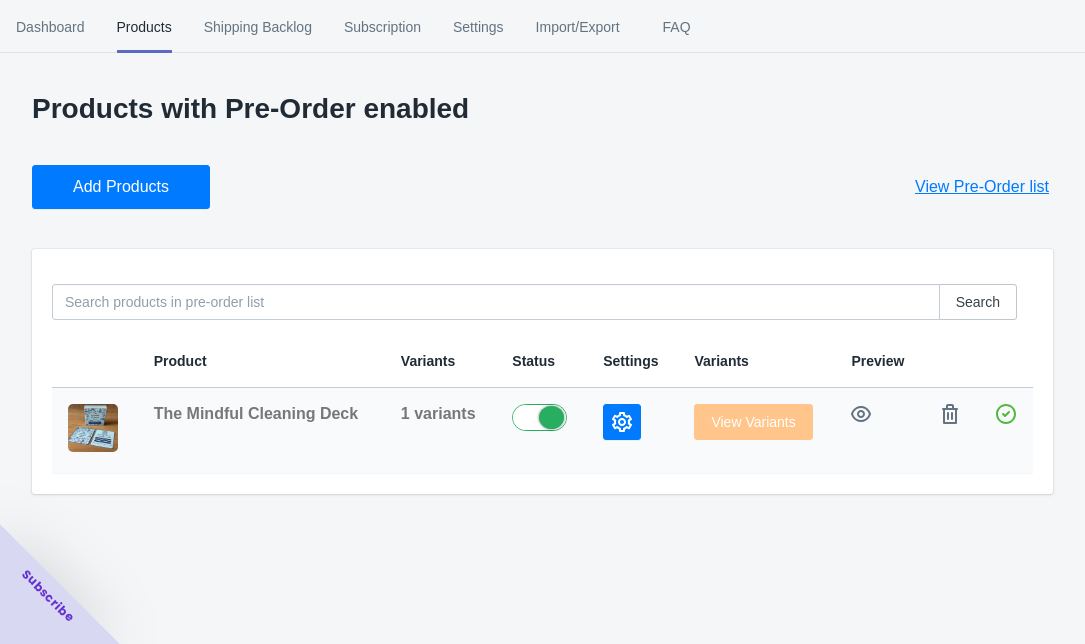 click at bounding box center [622, 422] 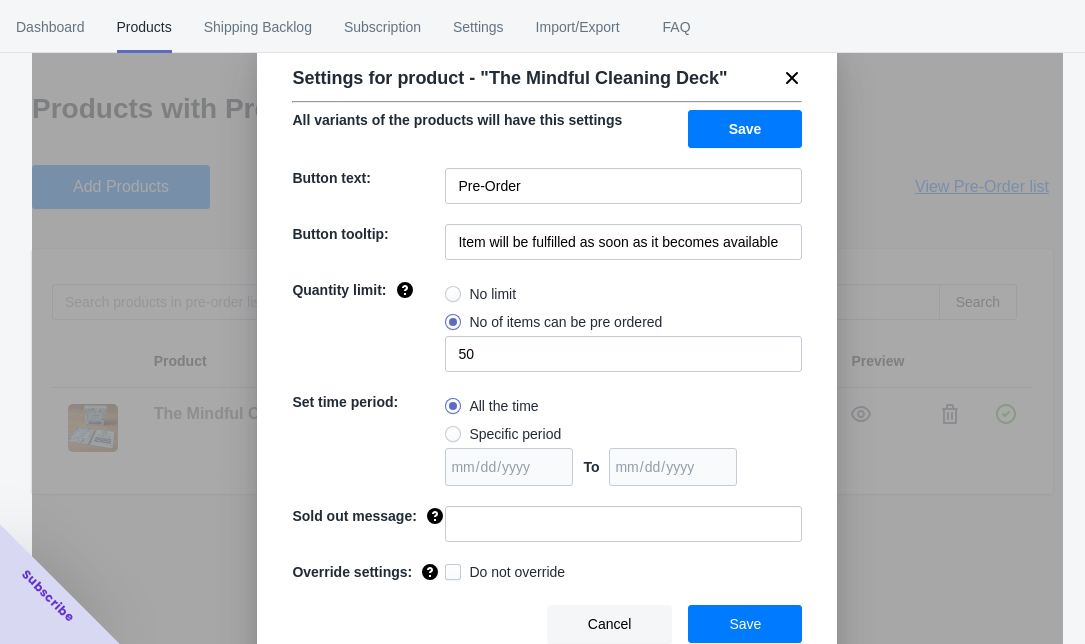 scroll, scrollTop: 60, scrollLeft: 0, axis: vertical 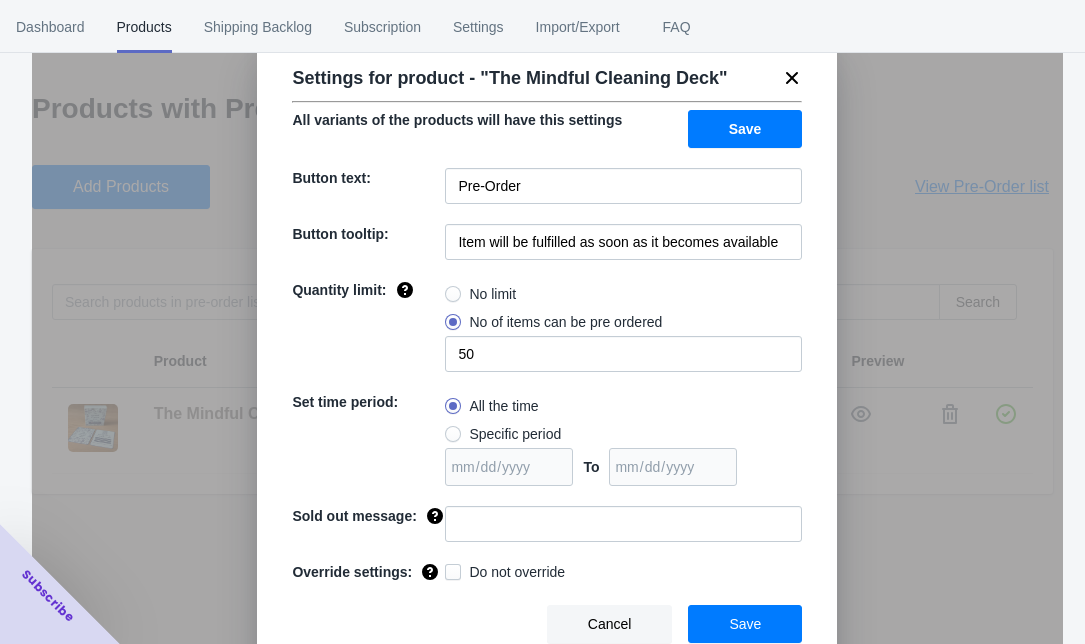 click on "Save" at bounding box center (745, 624) 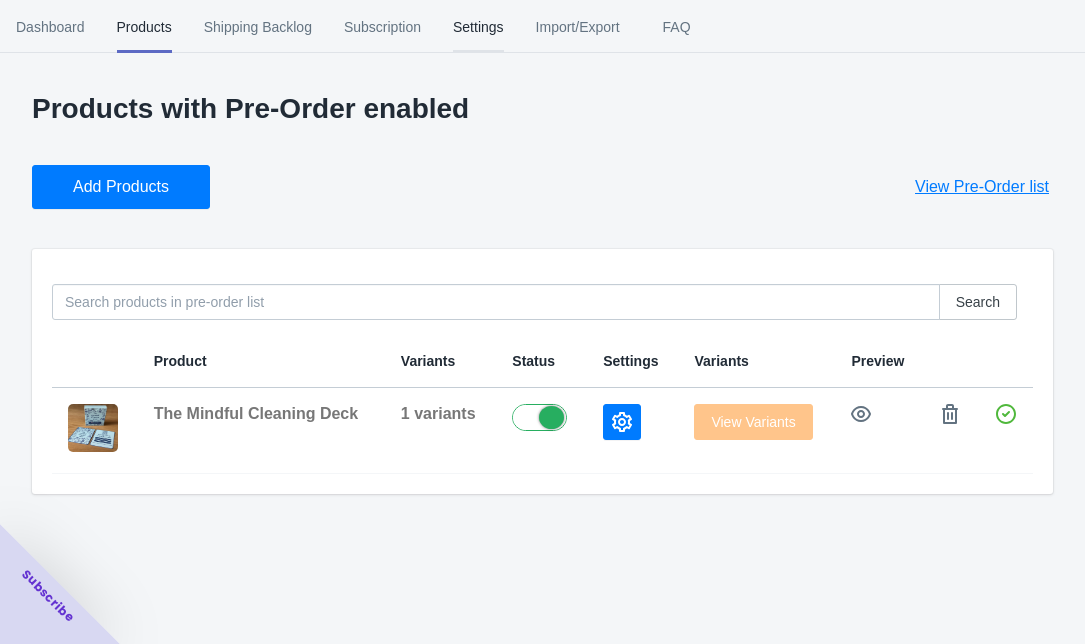 click on "Settings" at bounding box center [478, 27] 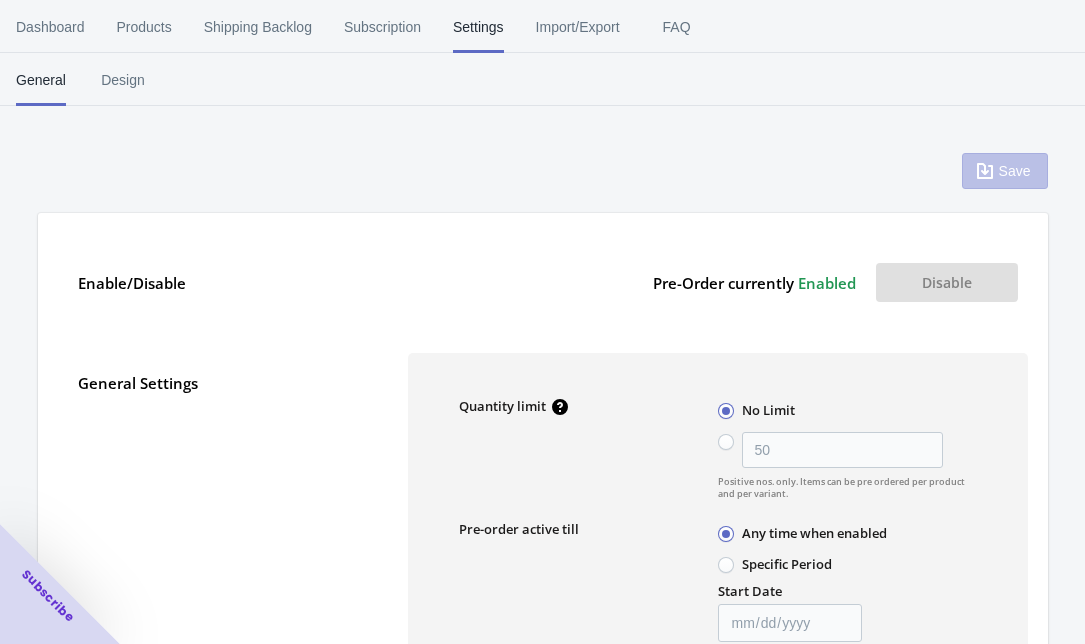 scroll, scrollTop: 0, scrollLeft: 0, axis: both 